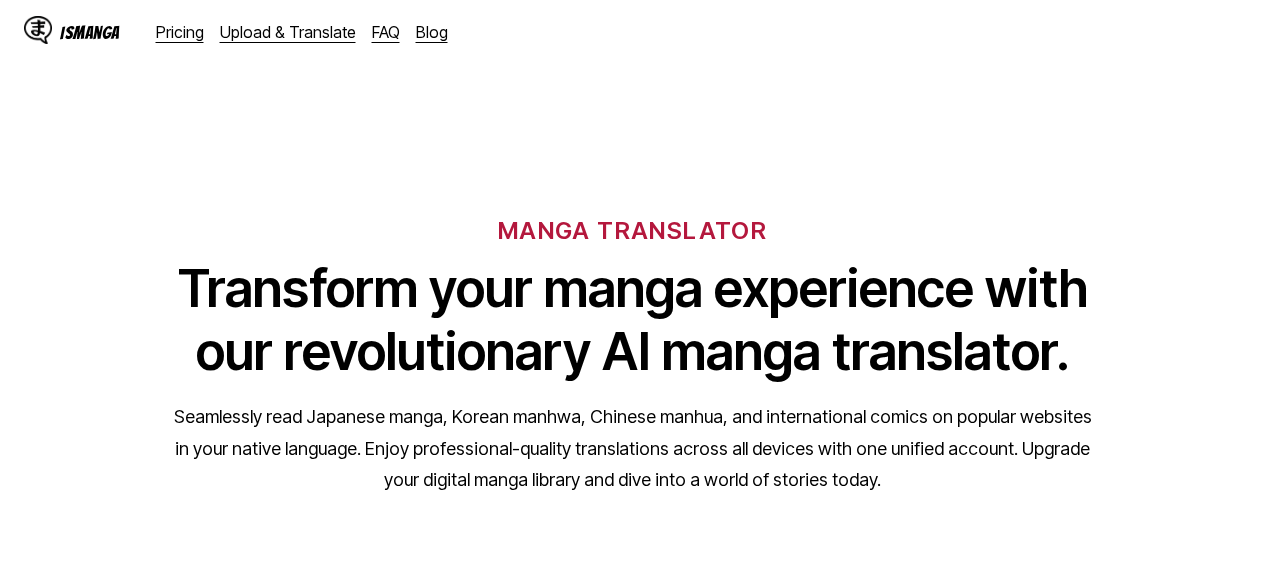 scroll, scrollTop: 400, scrollLeft: 0, axis: vertical 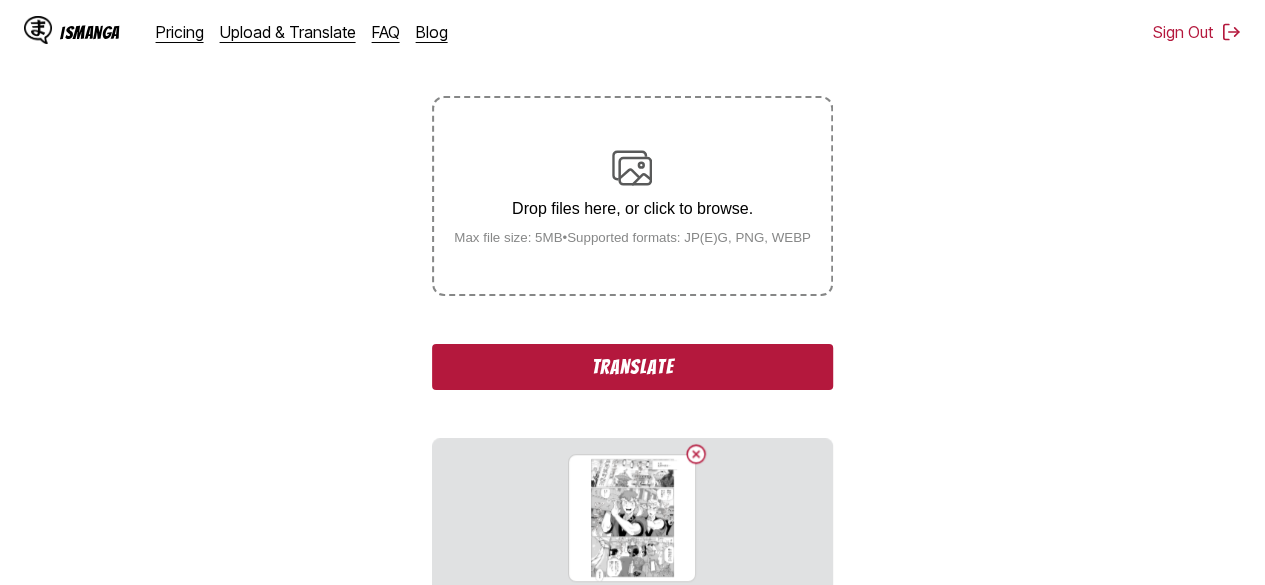 click on "Translate" at bounding box center [632, 367] 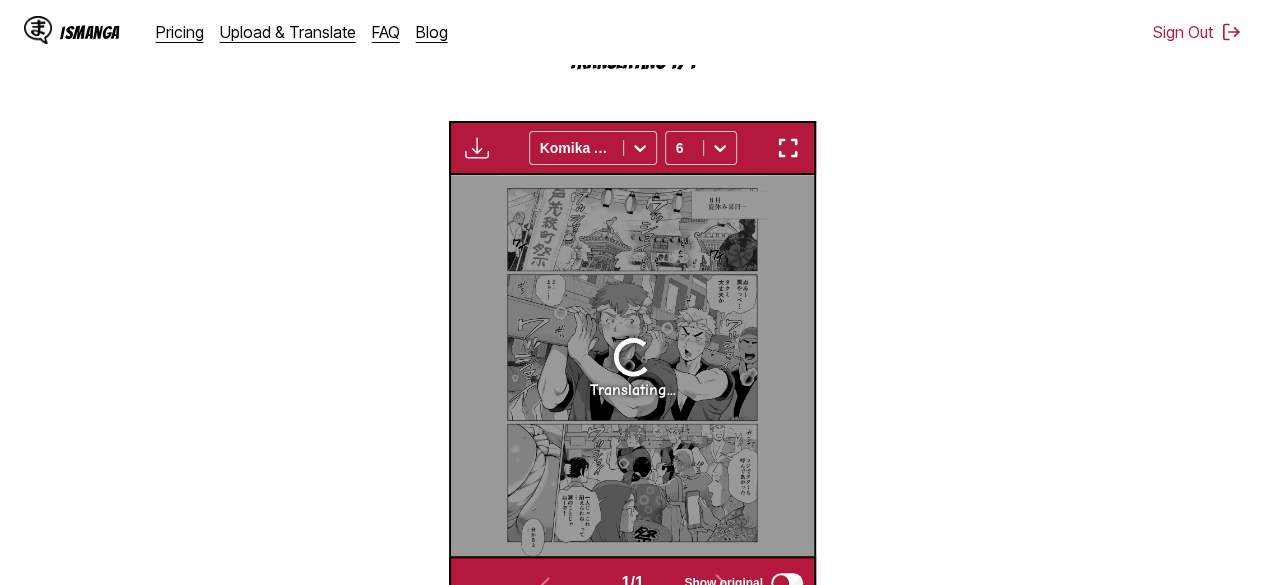 scroll, scrollTop: 435, scrollLeft: 0, axis: vertical 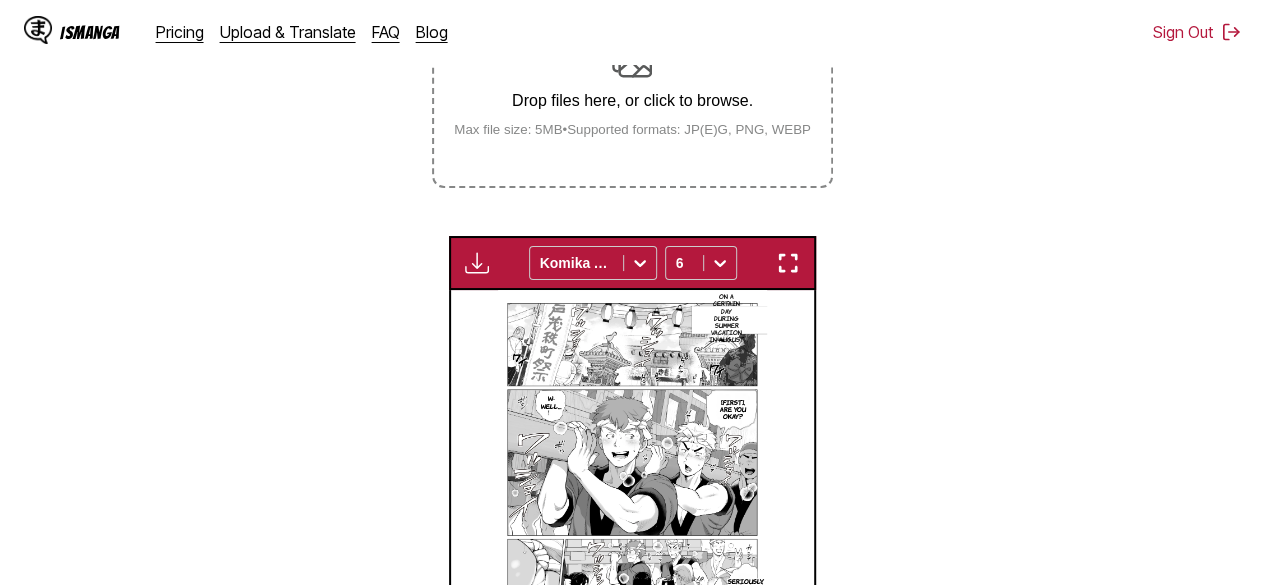 click on "Download Panel Download All Komika Axis 6" at bounding box center [632, 263] 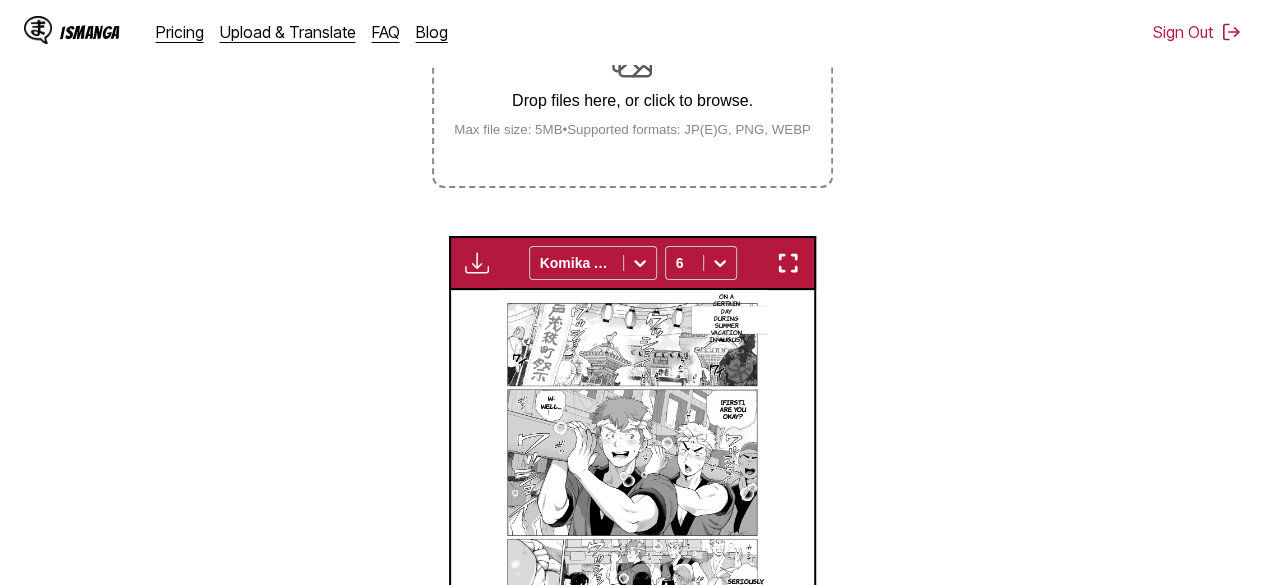 click at bounding box center [788, 263] 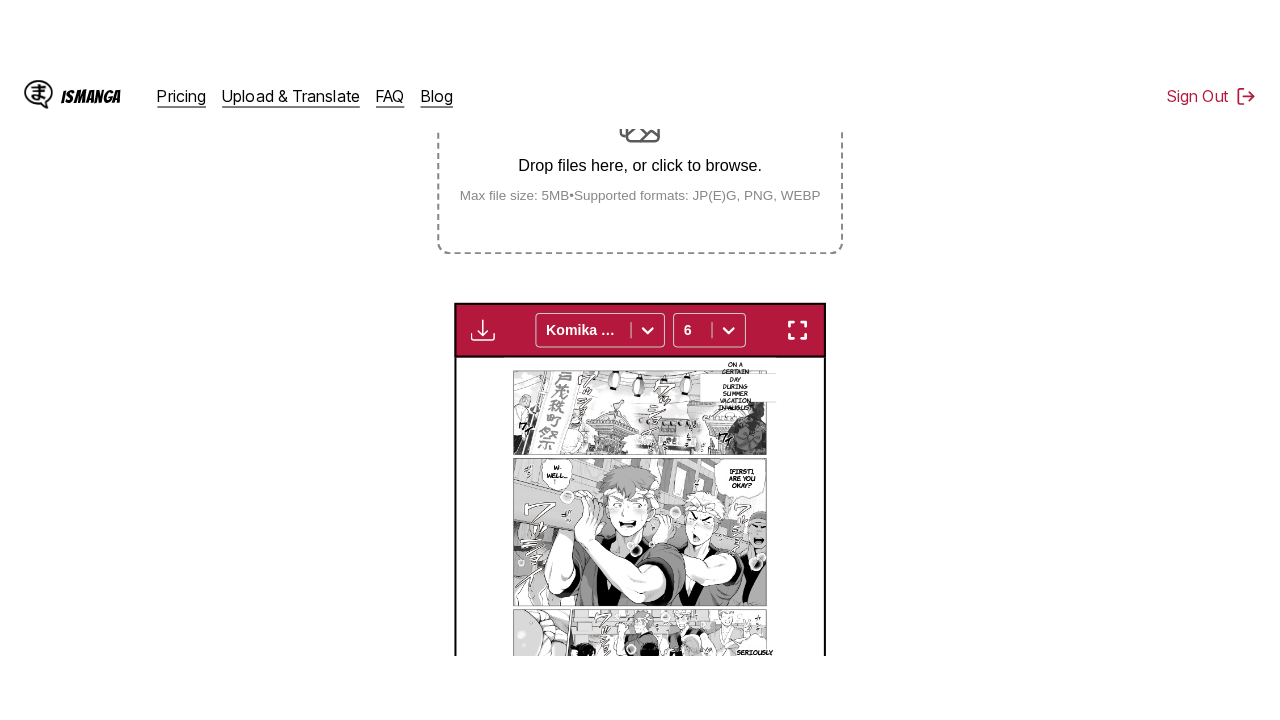 scroll, scrollTop: 246, scrollLeft: 0, axis: vertical 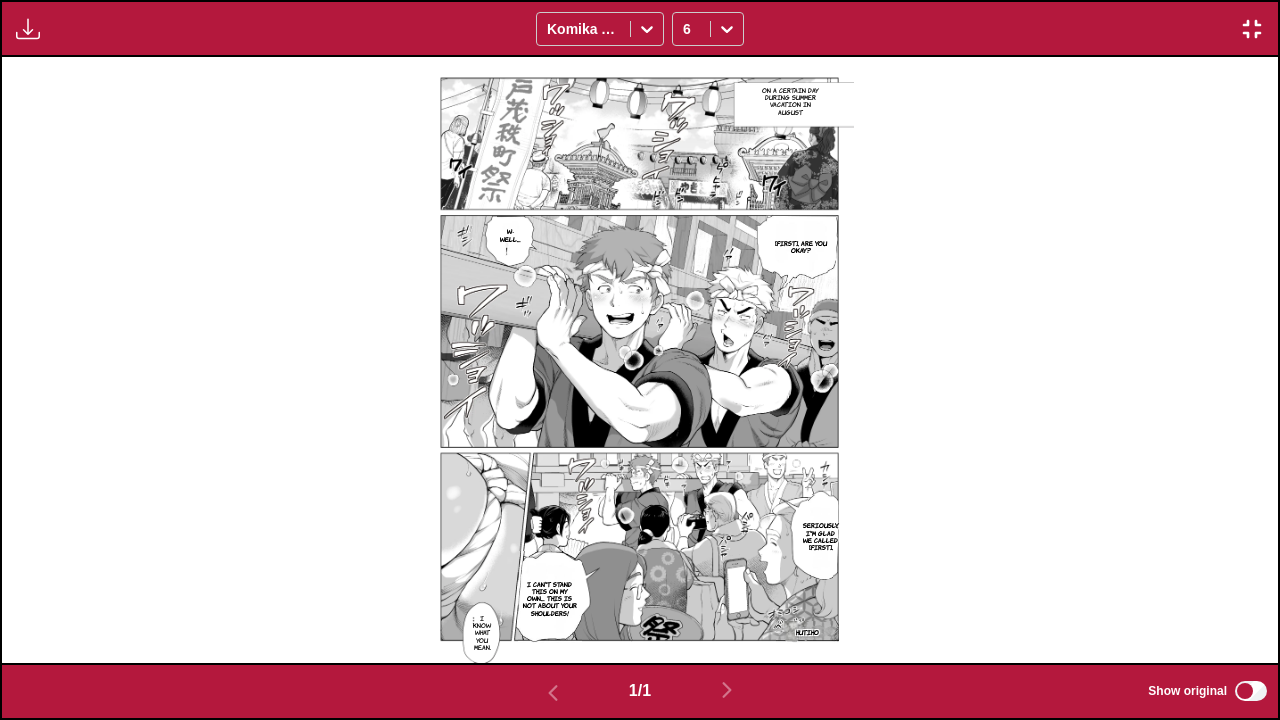 click on "On a certain day during summer vacation in August Takumi, are you okay? W-Well… Seriously, I'm glad we called Takumi. Hutiho I can't stand this on my own… This is not about your shoulders! I know what you mean." at bounding box center (640, 360) 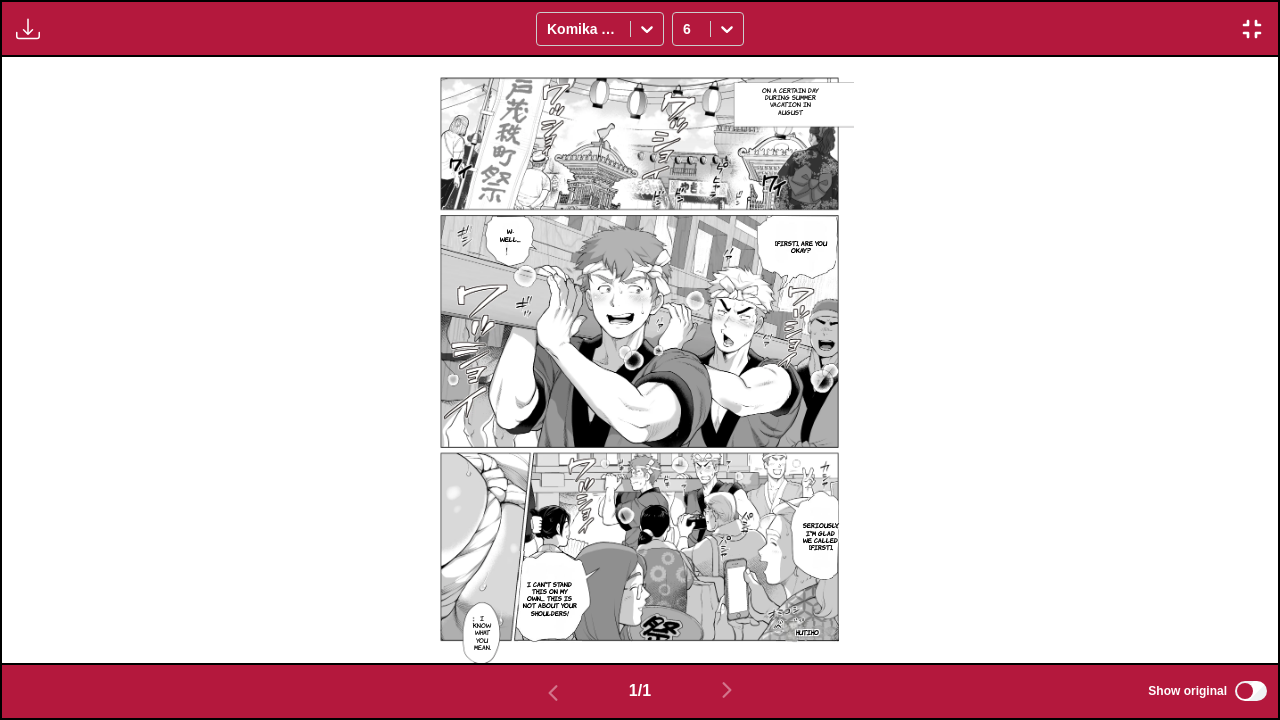 click at bounding box center [28, 29] 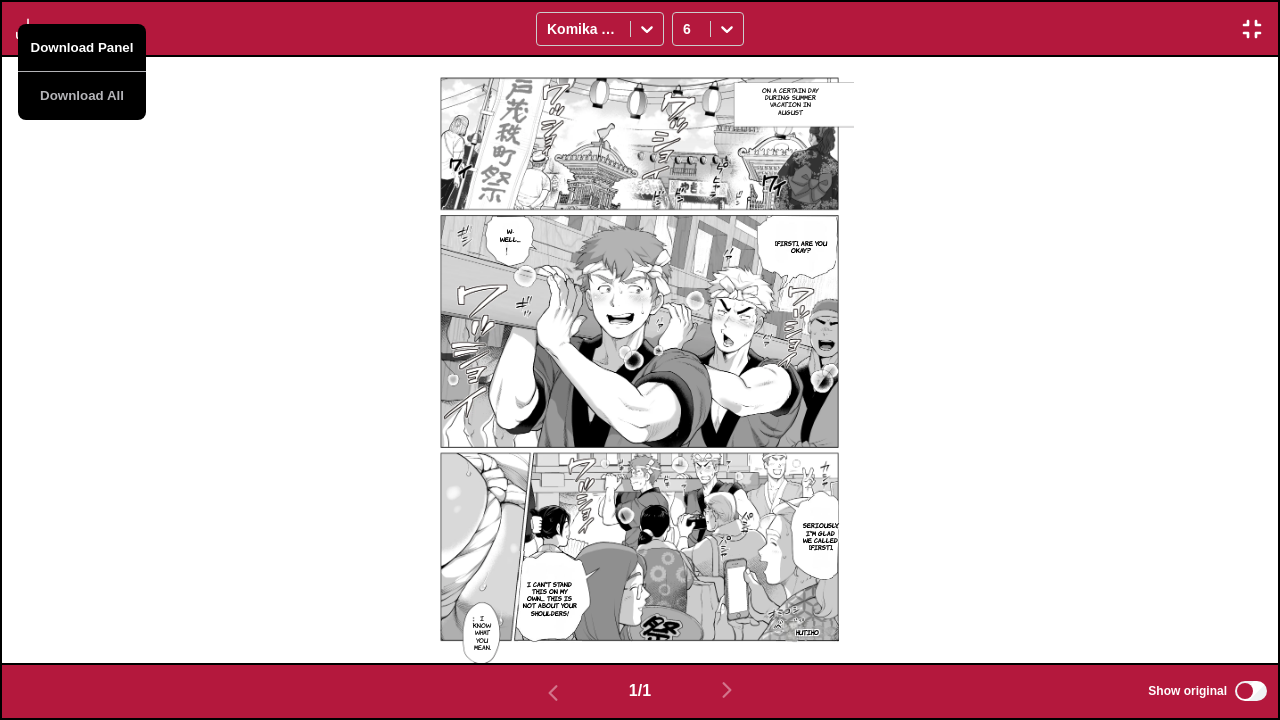 click on "Download Panel" at bounding box center (82, 48) 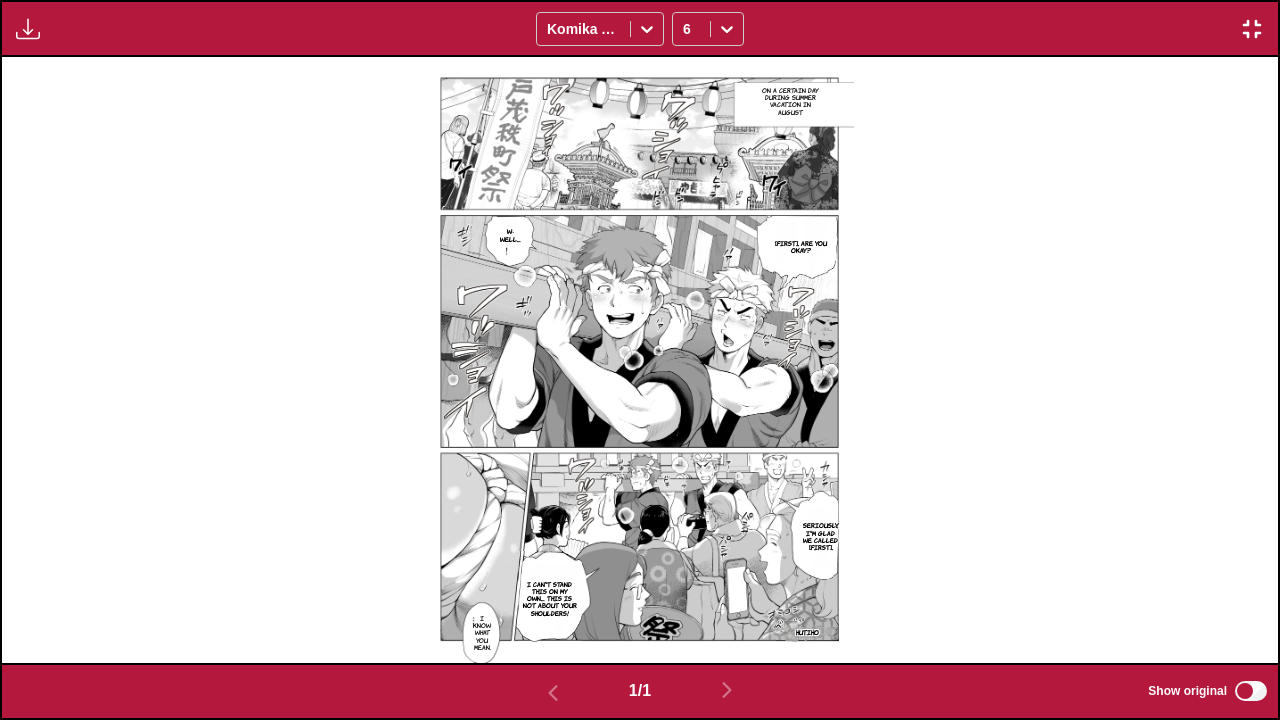 click on "Download Panel Download All Komika Axis 6" at bounding box center [640, 28] 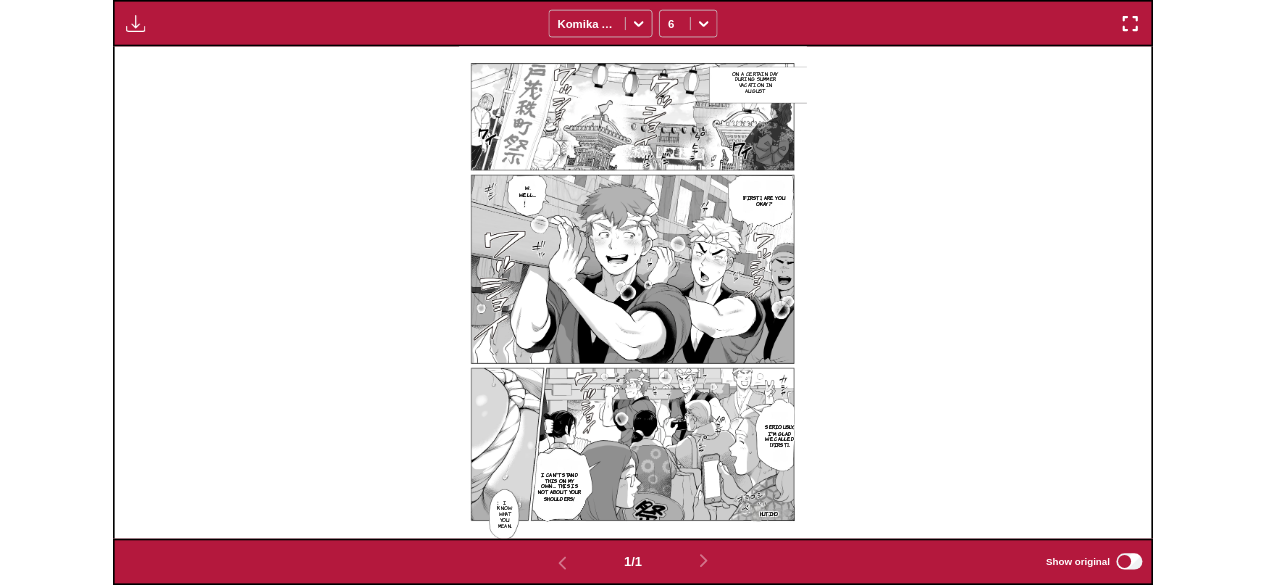 scroll, scrollTop: 524, scrollLeft: 0, axis: vertical 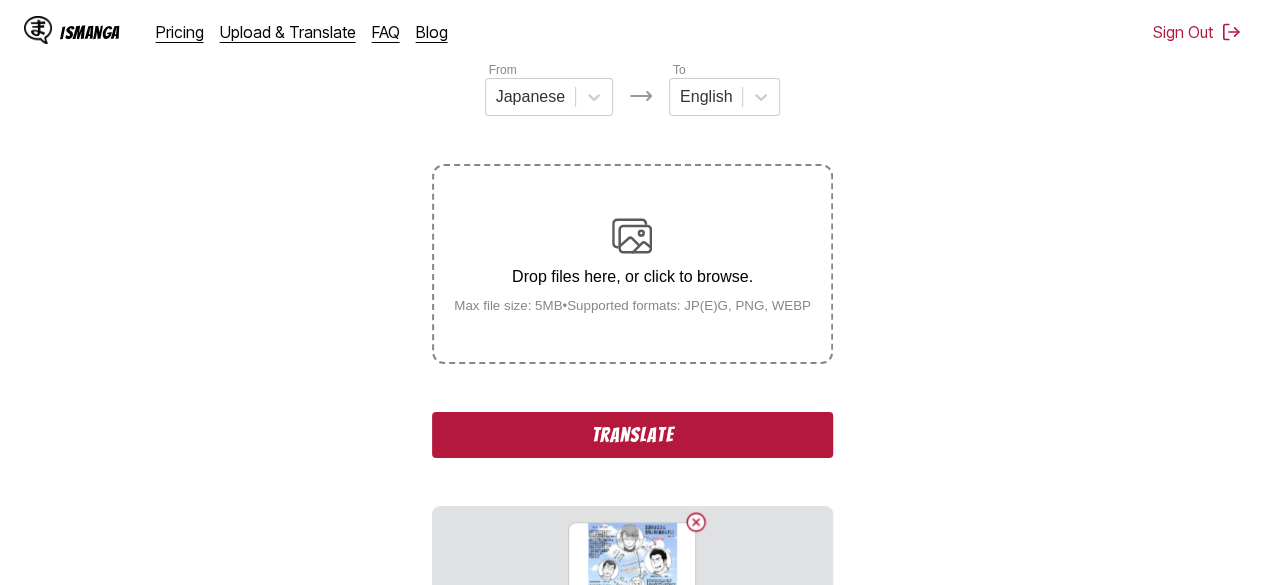 click on "Translate" at bounding box center [632, 435] 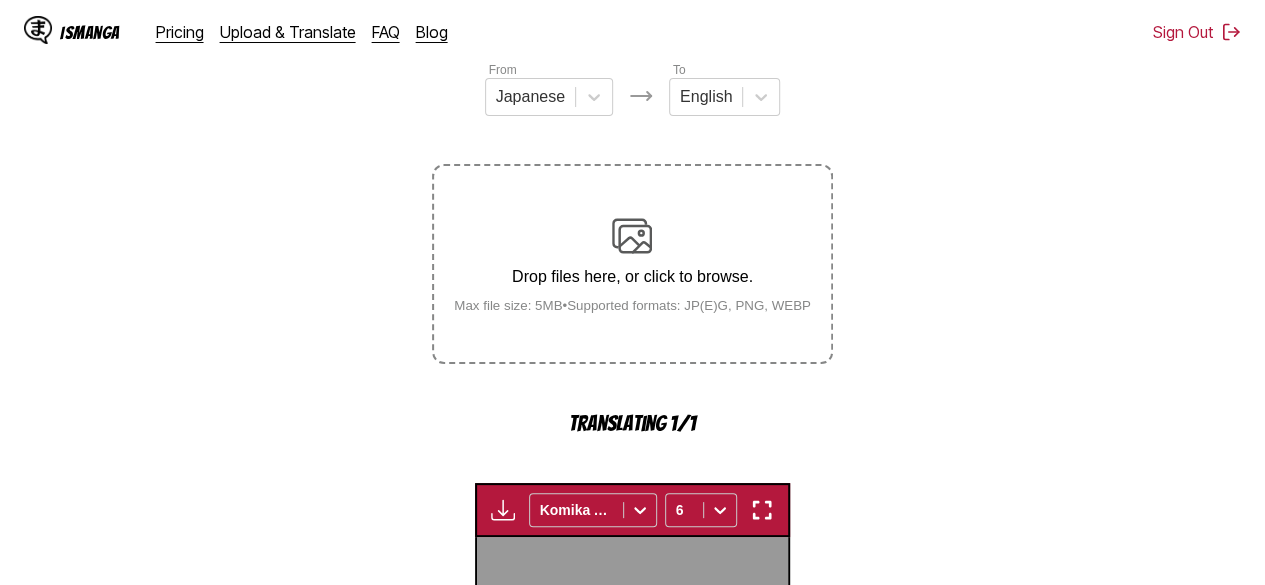 scroll, scrollTop: 670, scrollLeft: 0, axis: vertical 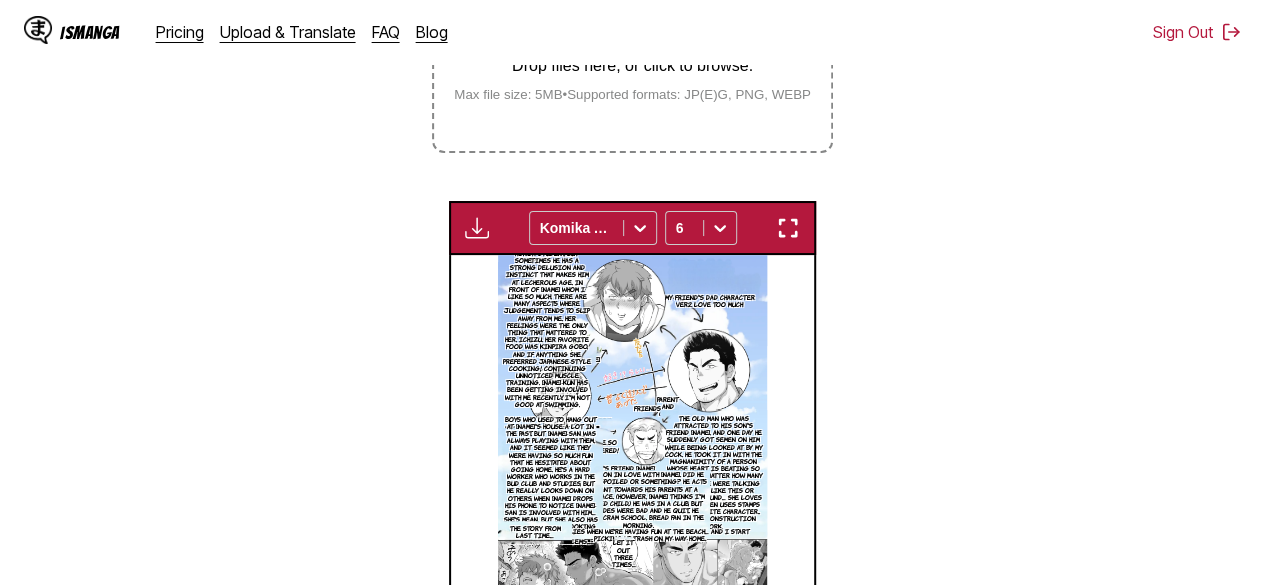 click at bounding box center [788, 228] 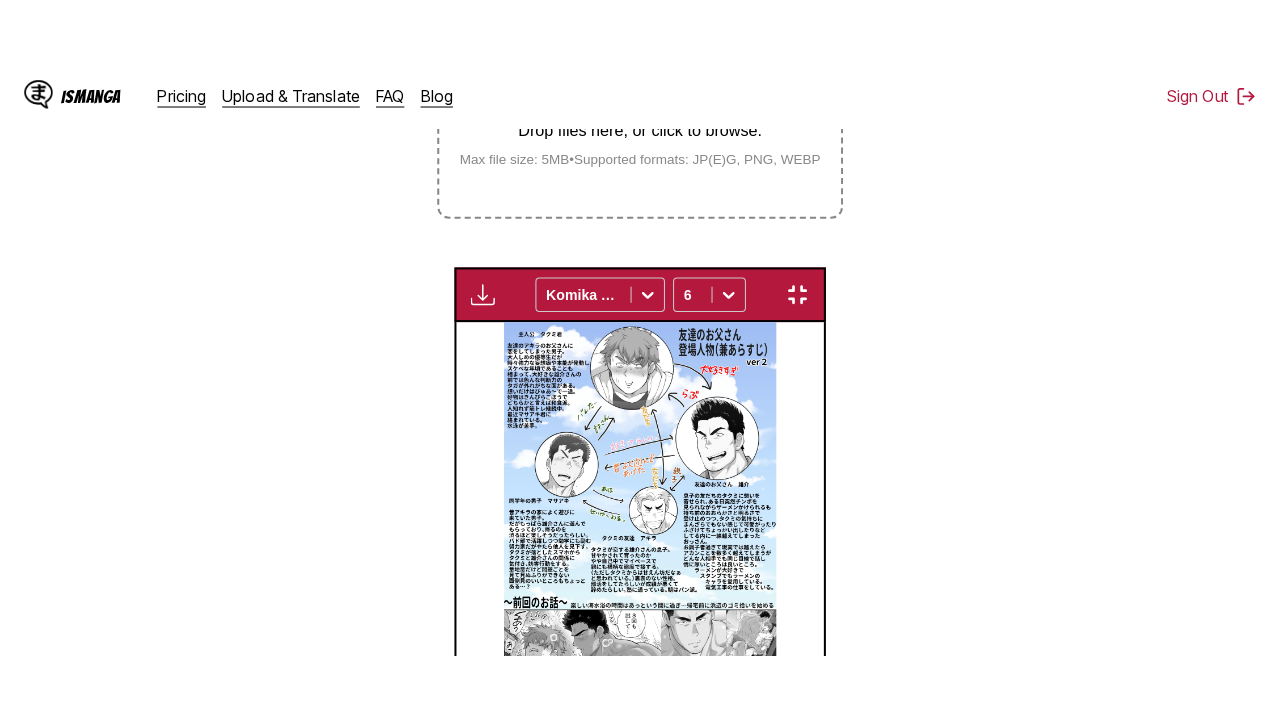 scroll, scrollTop: 246, scrollLeft: 0, axis: vertical 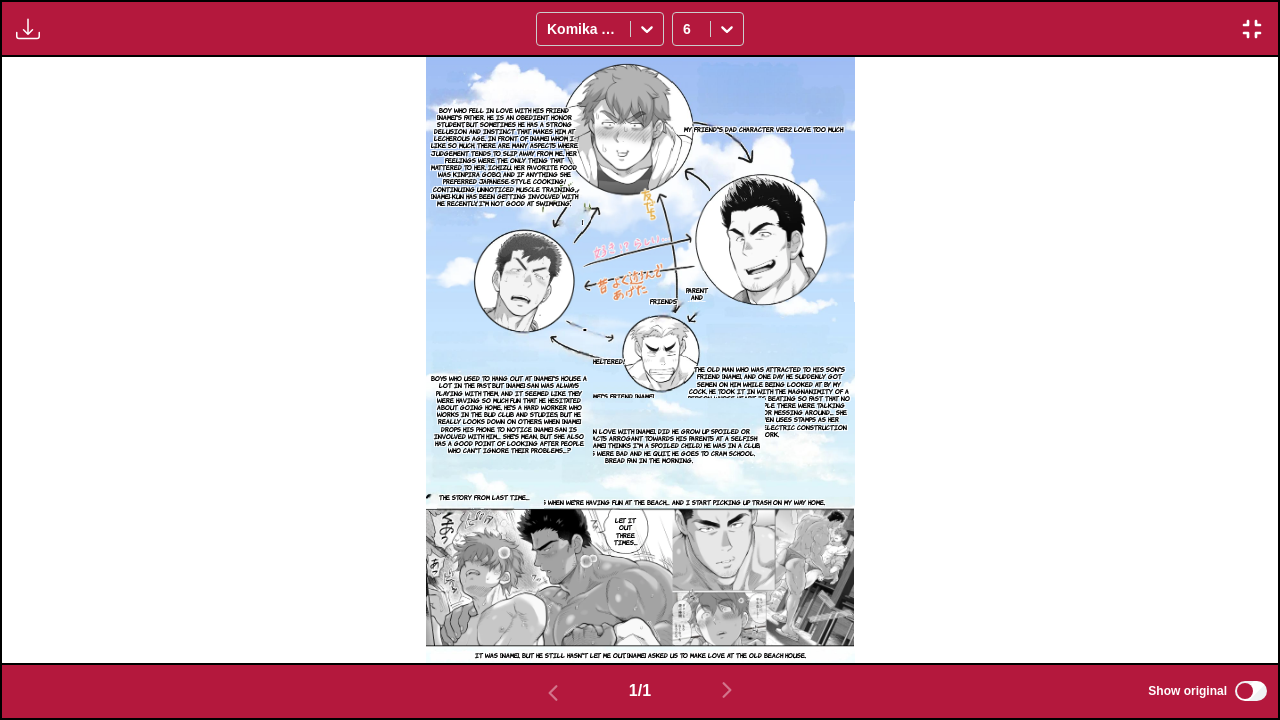 click on "[NAME]'s Son in Love with [NAME]. Did he grow up spoiled or something? He acts arrogant towards his parents at a selfish pace. (However, [NAME] thinks I'm a spoiled child.) He was in a club, but his grades were bad and he quit.. He goes to cram school. Bread Fan in the morning." at bounding box center (648, 446) 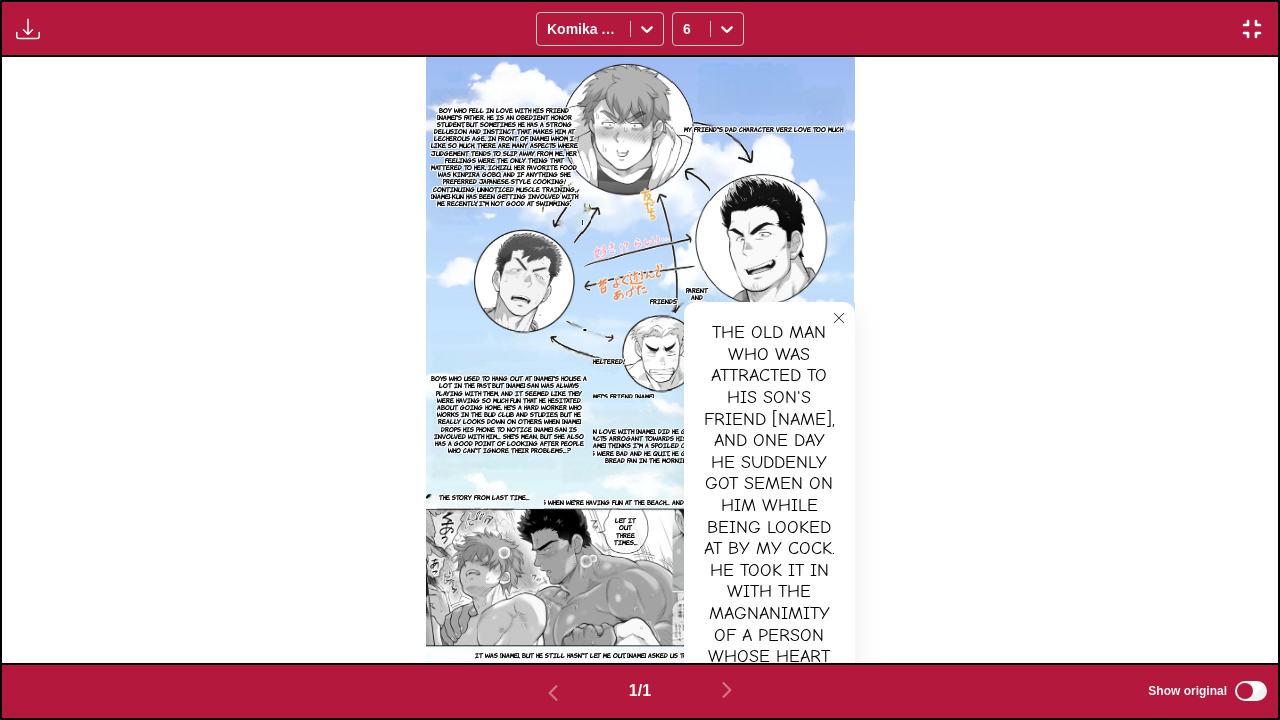 click on "The old man who was attracted to his son's friend [NAME], and one day he suddenly got semen on him while being looked at by my cock. He took it in with the magnanimity of a person whose heart is beating so fast that no matter how many people there were talking about you like this or messing around… She loves ramen and even uses stamps as her favorite character.. Electric construction work." at bounding box center [769, 689] 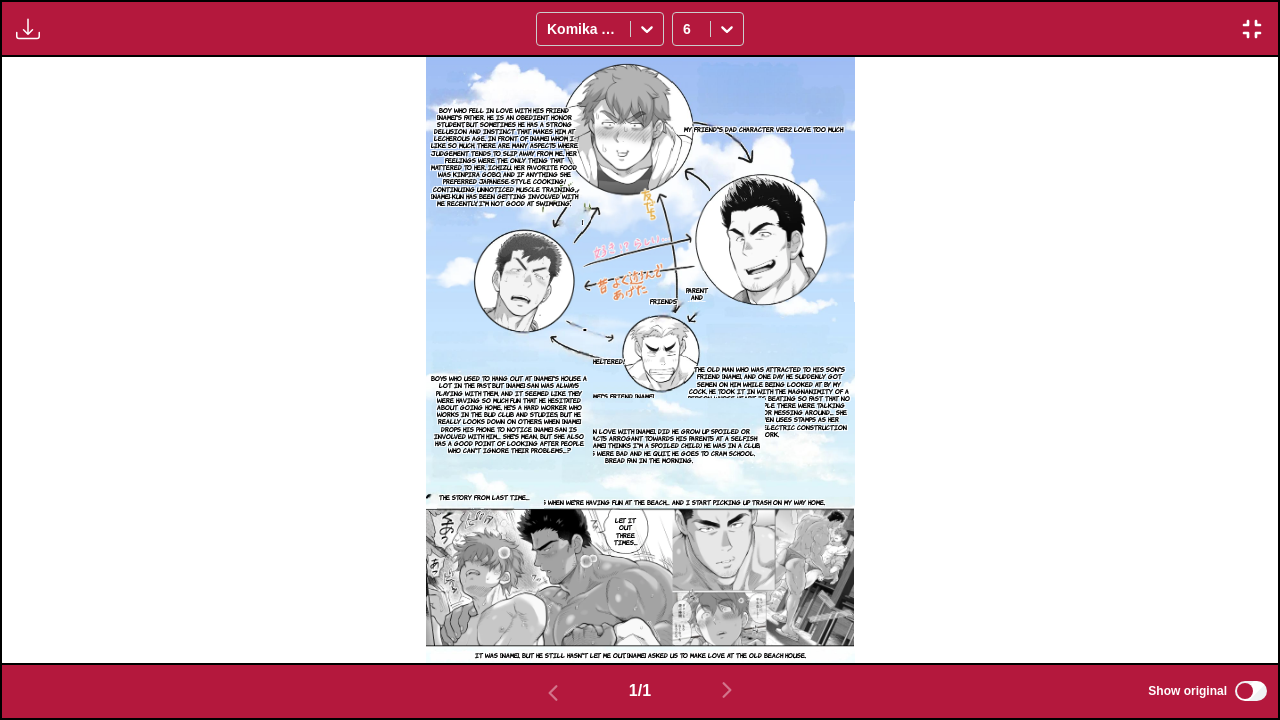 click on "The old man who was attracted to his son's friend [NAME], and one day he suddenly got semen on him while being looked at by my cock. He took it in with the magnanimity of a person whose heart is beating so fast that no matter how many people there were talking about you like this or messing around… She loves ramen and even uses stamps as her favorite character.. Electric construction work." at bounding box center (769, 402) 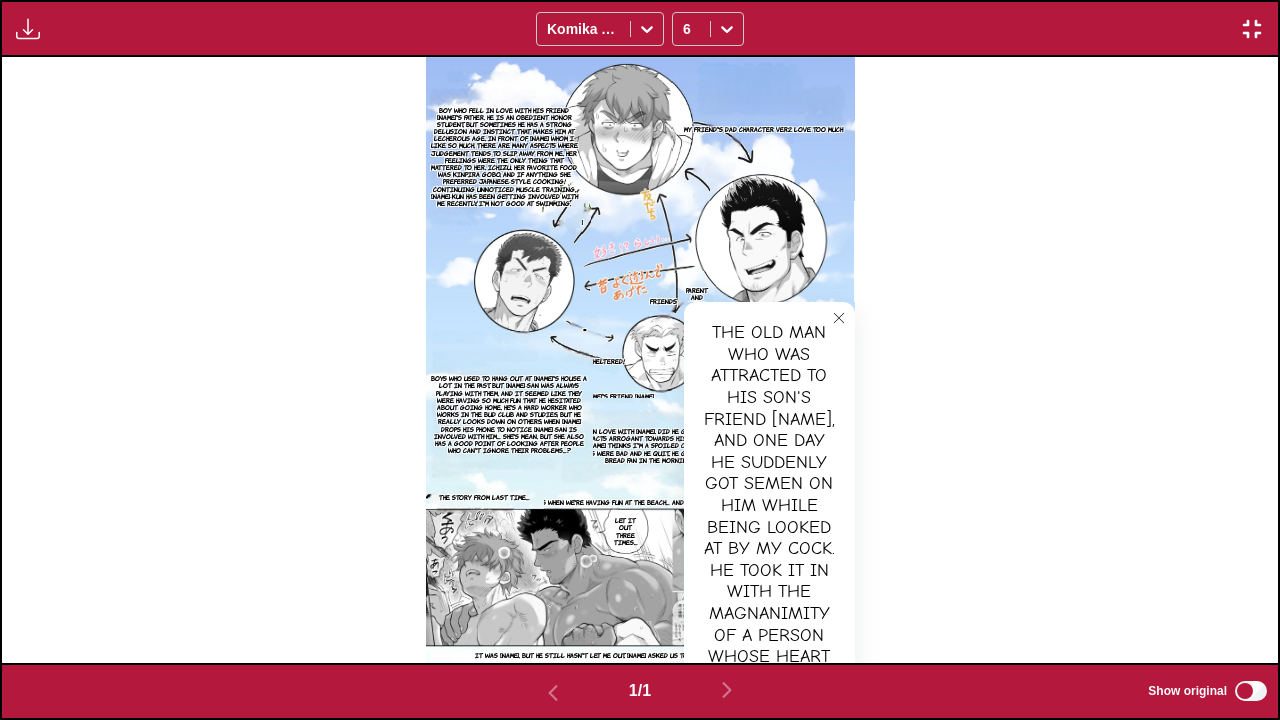 click on "[NAME]'s Son in Love with [NAME]. Did he grow up spoiled or something? He acts arrogant towards his parents at a selfish pace. (However, [NAME] thinks I'm a spoiled child.) He was in a club, but his grades were bad and he quit.. He goes to cram school. Bread Fan in the morning." at bounding box center [648, 446] 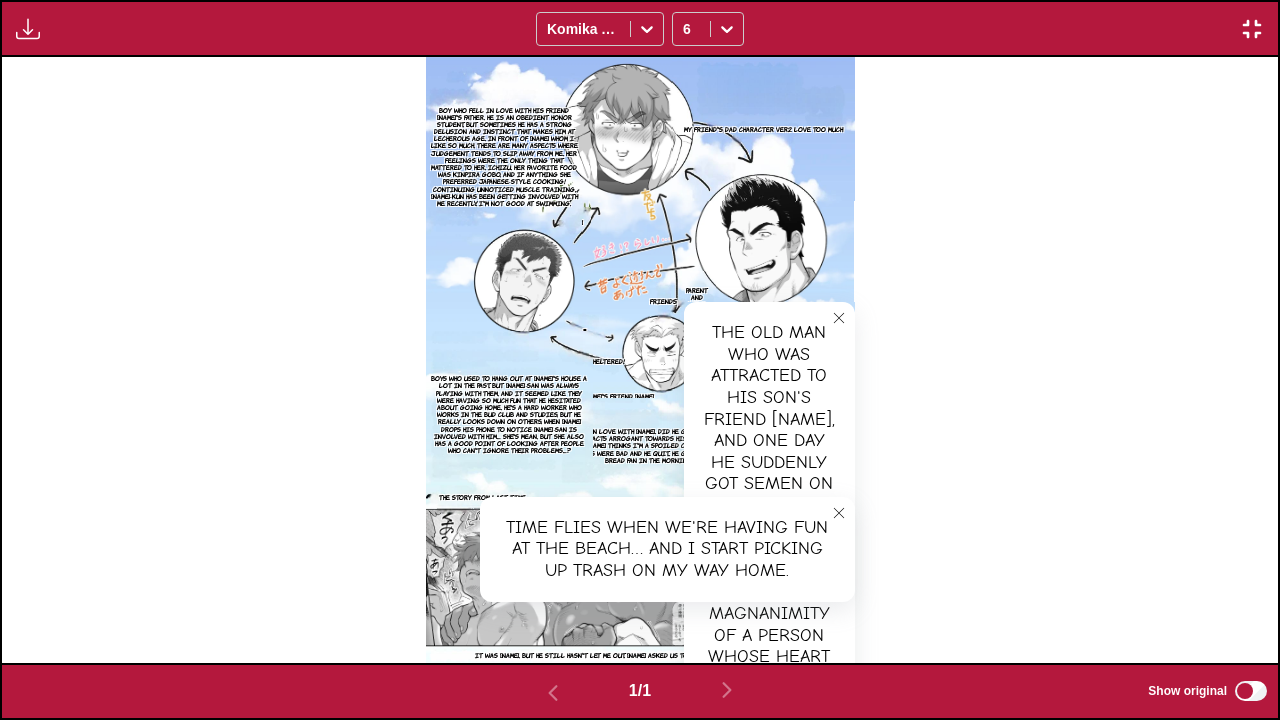 click on "The old man who was attracted to his son's friend [NAME], and one day he suddenly got semen on him while being looked at by my cock. He took it in with the magnanimity of a person whose heart is beating so fast that no matter how many people there were talking about you like this or messing around… She loves ramen and even uses stamps as her favorite character.. Electric construction work." at bounding box center [769, 689] 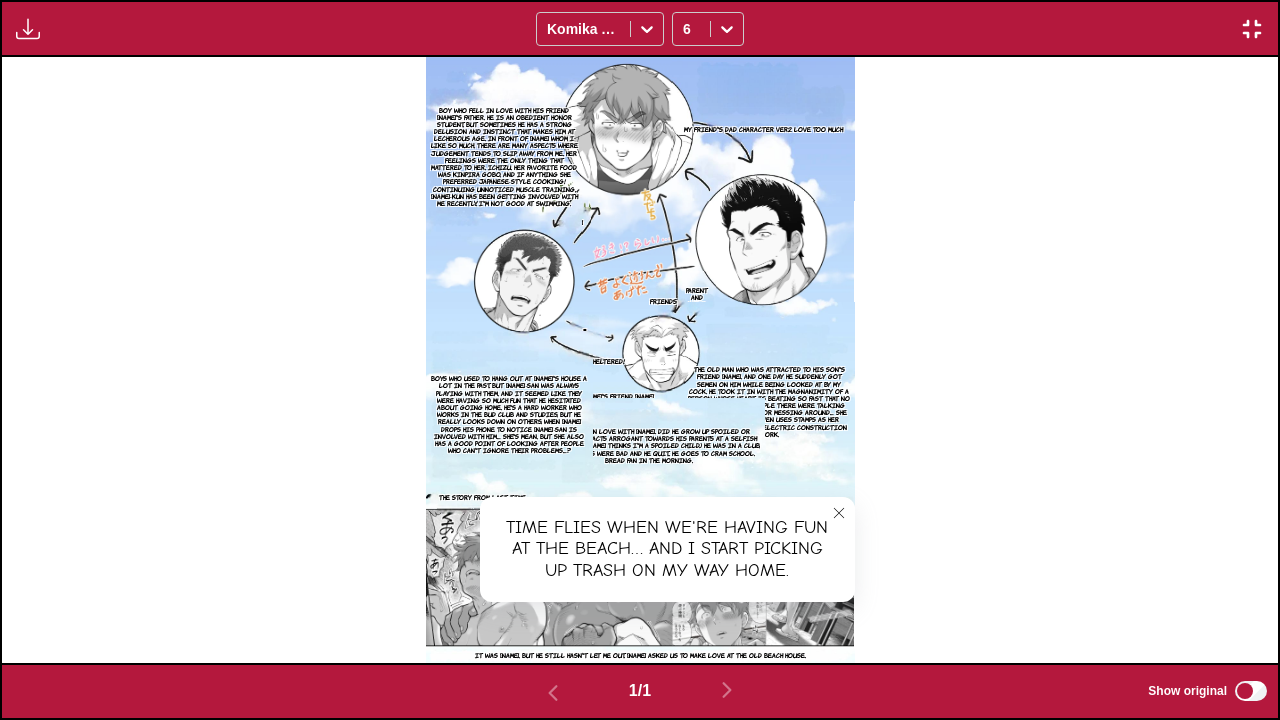 click 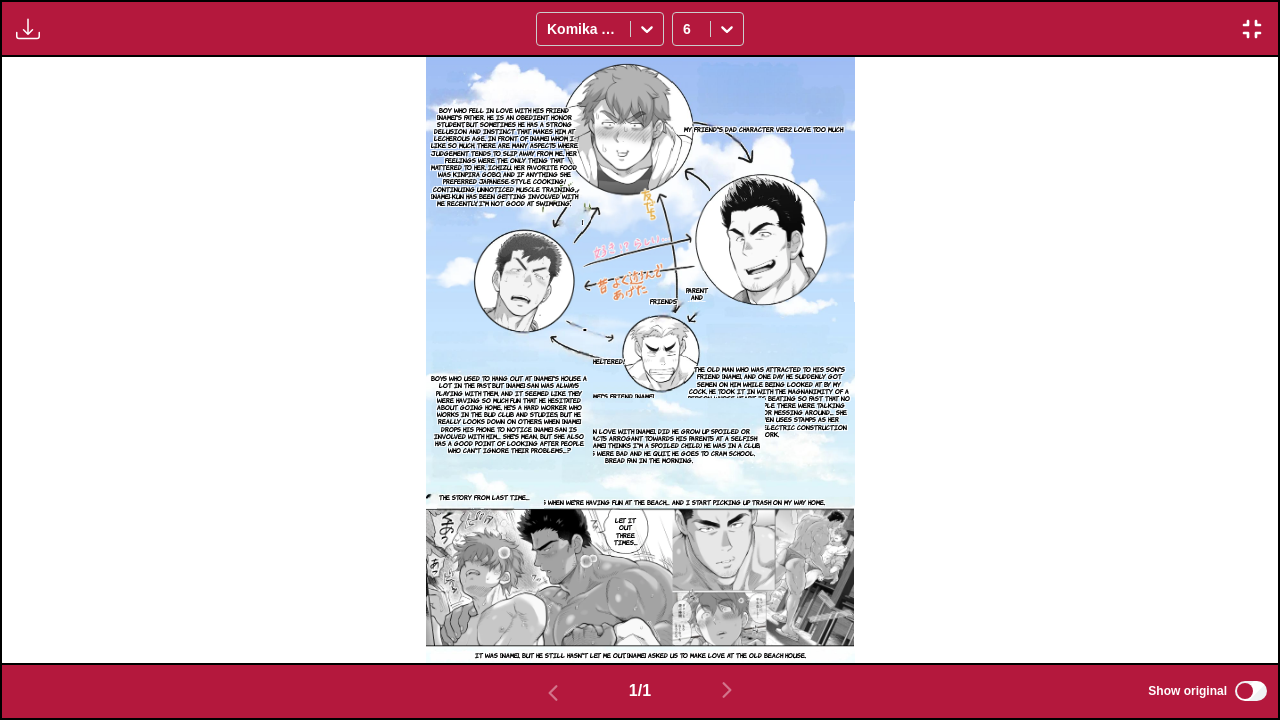 click on "Time flies when we're having fun at the beach… And I start picking up trash on my way home." at bounding box center (667, 502) 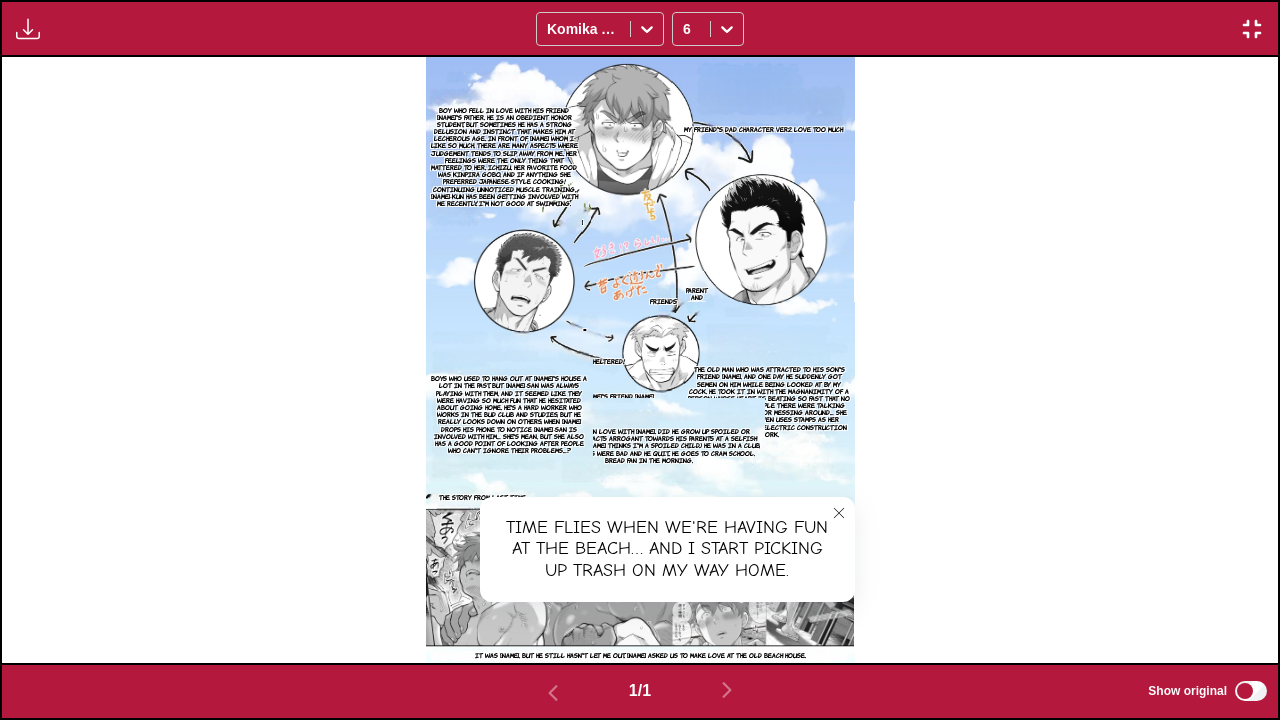click at bounding box center (839, 513) 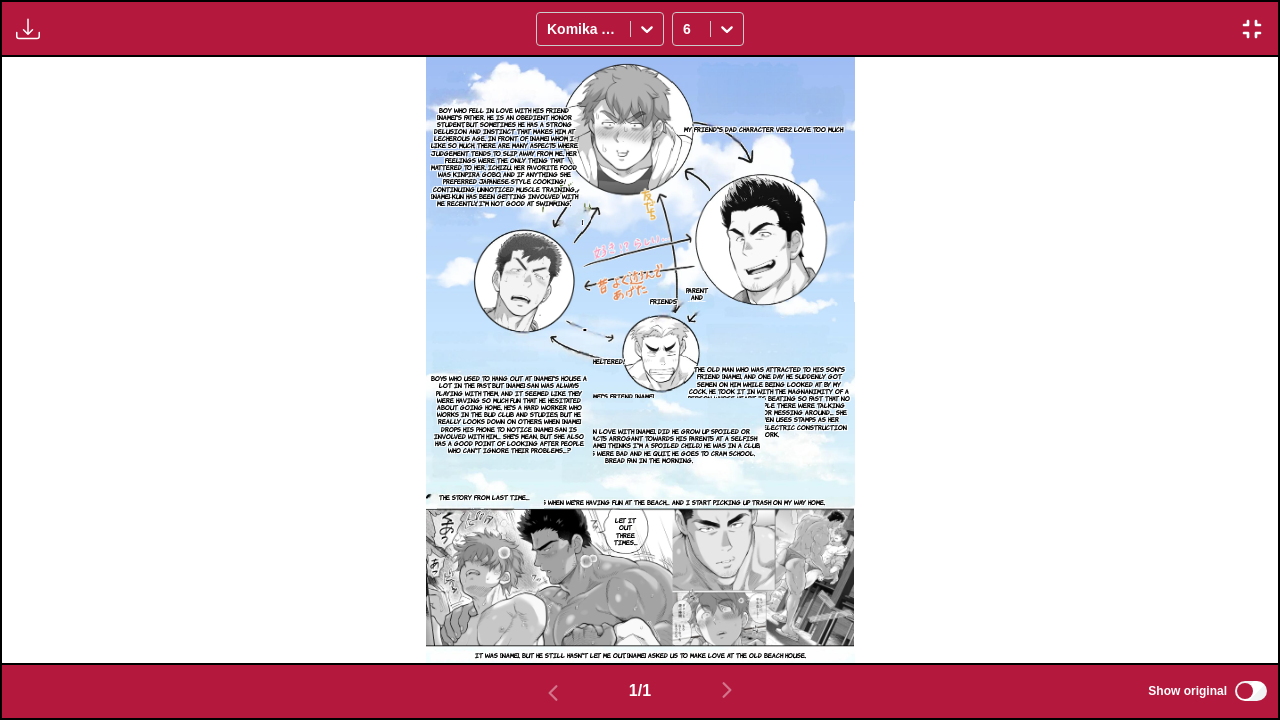 click on "Download Panel Download All Komika Axis 6" at bounding box center [640, 28] 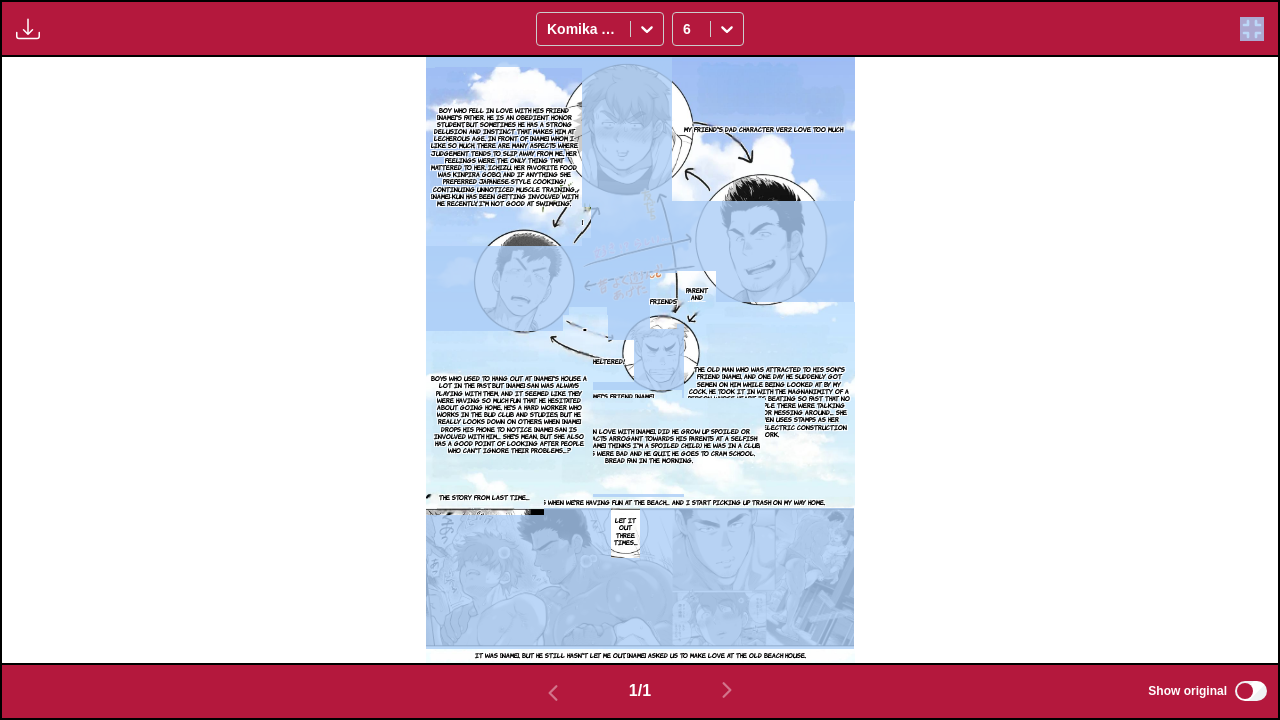 click on "Download Panel Download All Komika Axis 6" at bounding box center (640, 28) 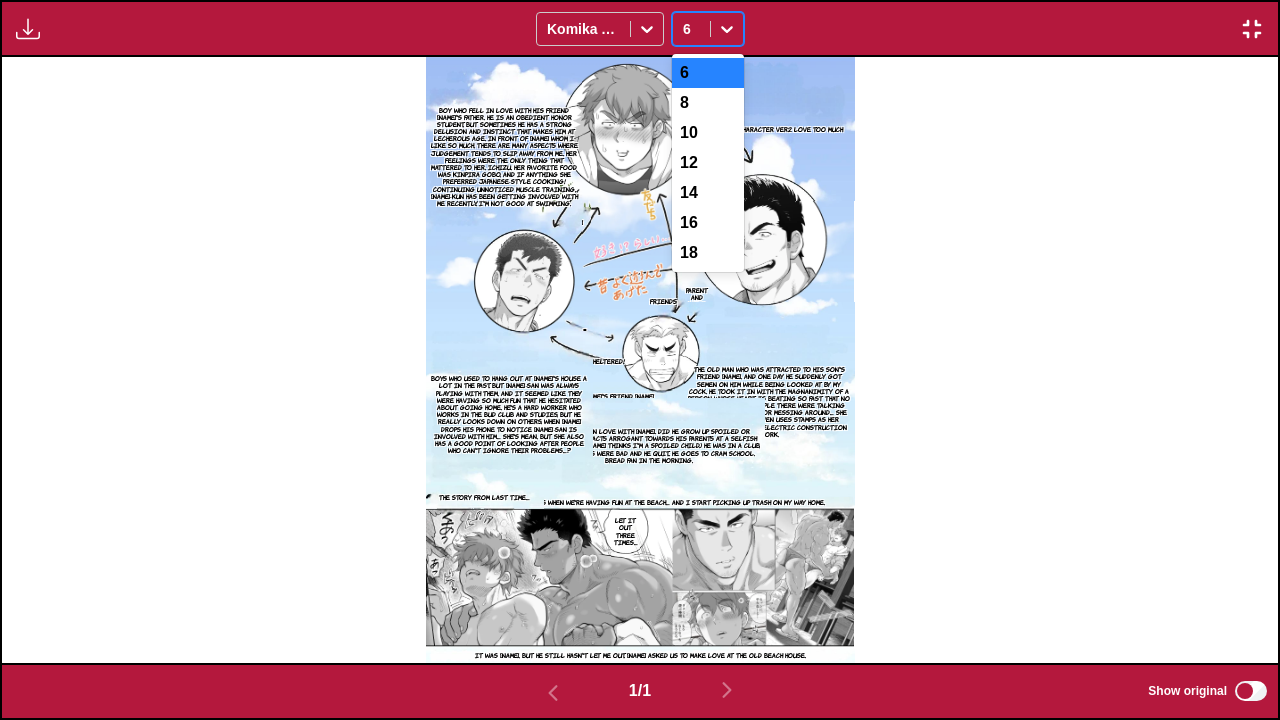 click at bounding box center [727, 29] 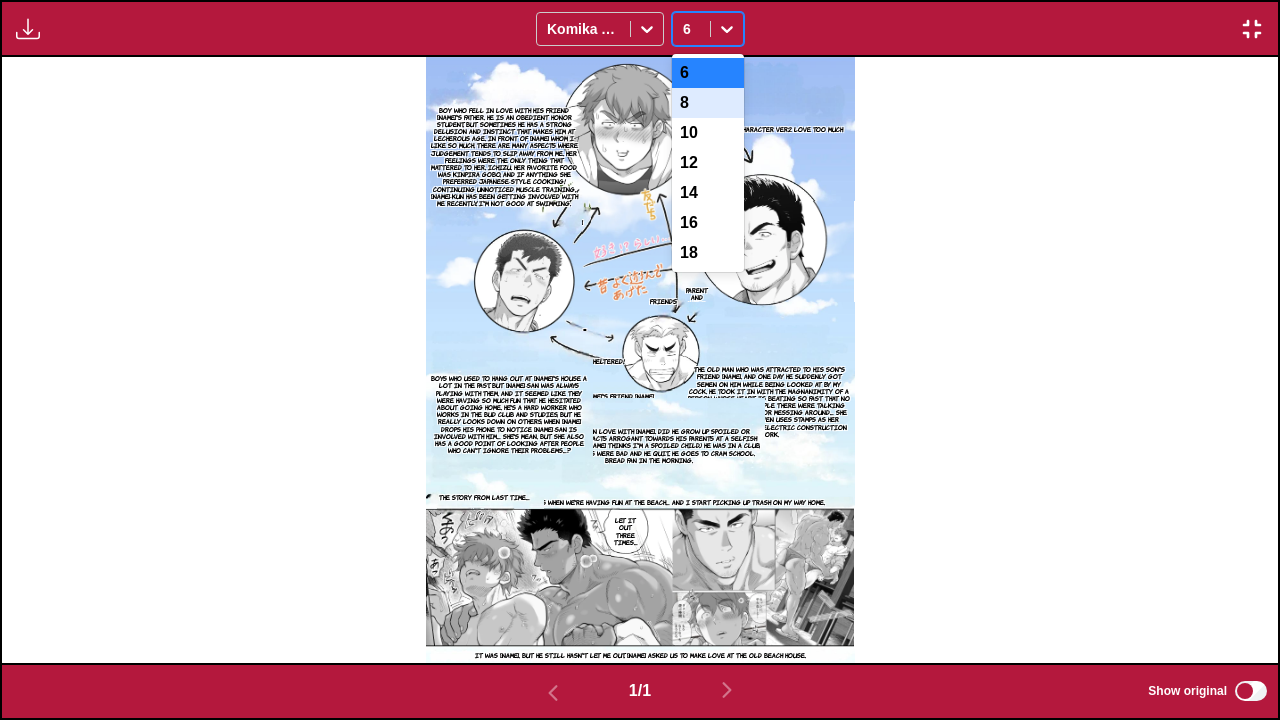 click on "8" at bounding box center [708, 103] 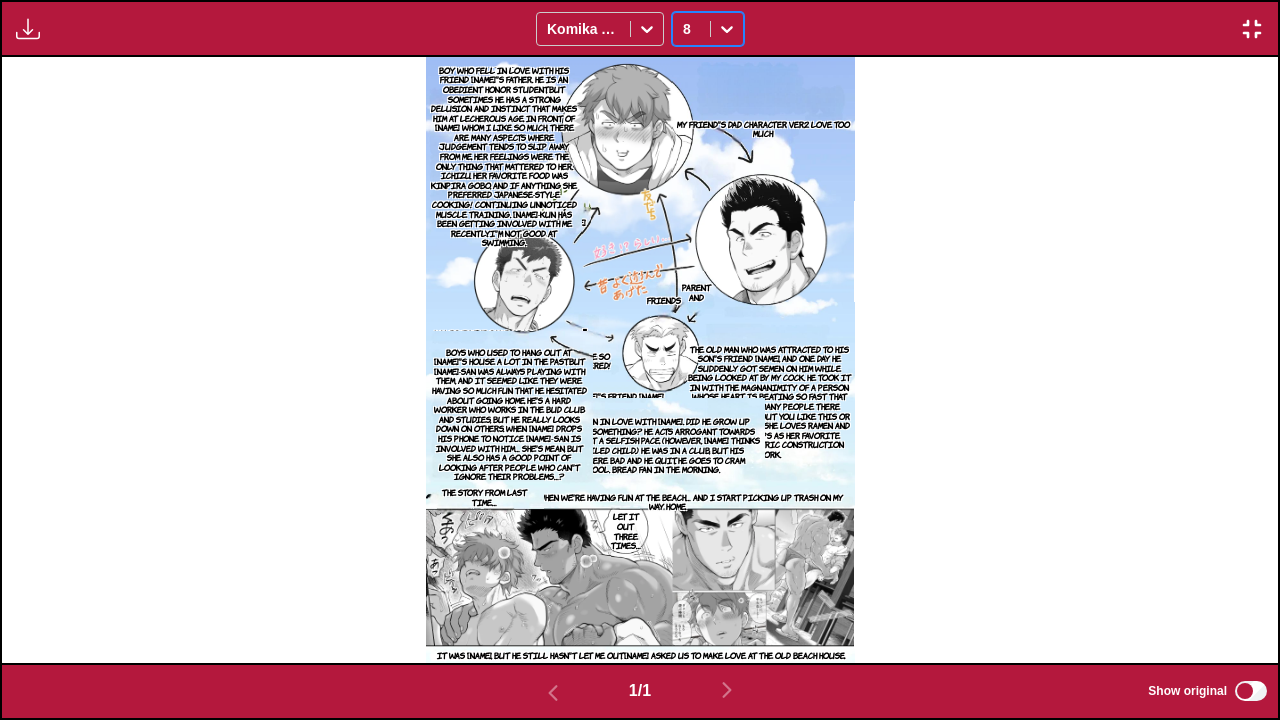 click 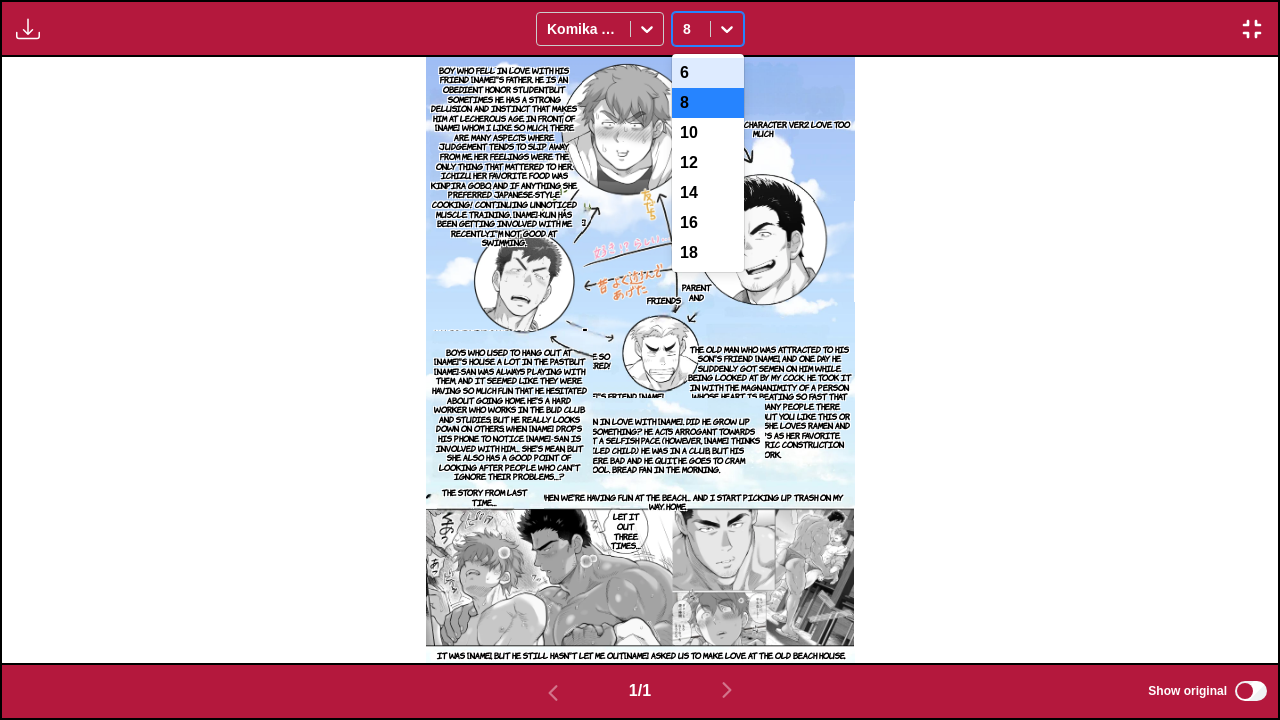click on "6" at bounding box center (708, 73) 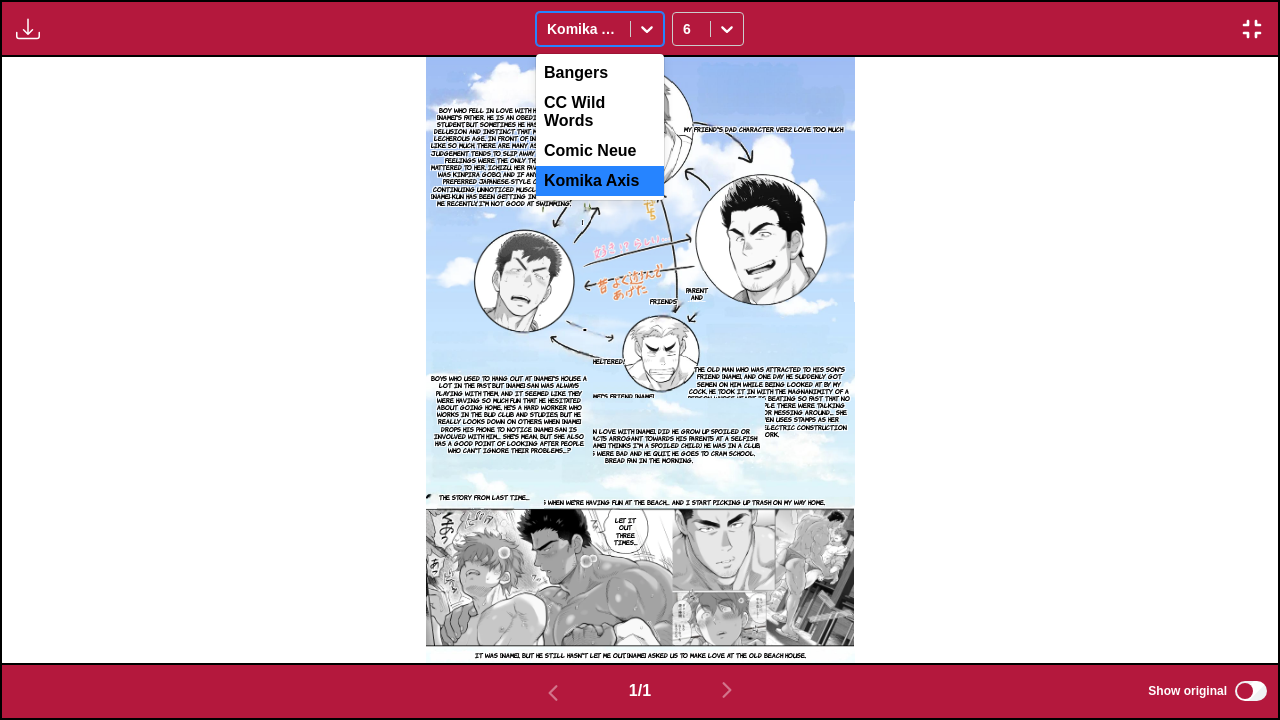click 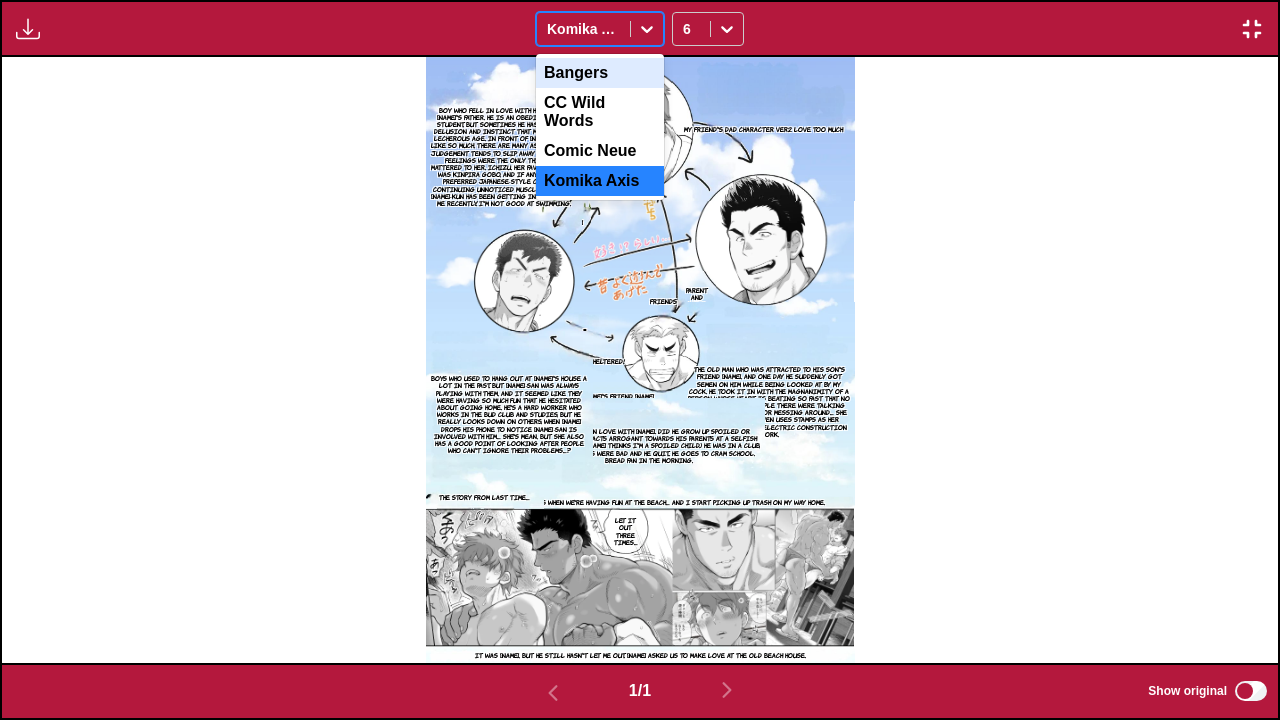 click on "Bangers" at bounding box center (600, 73) 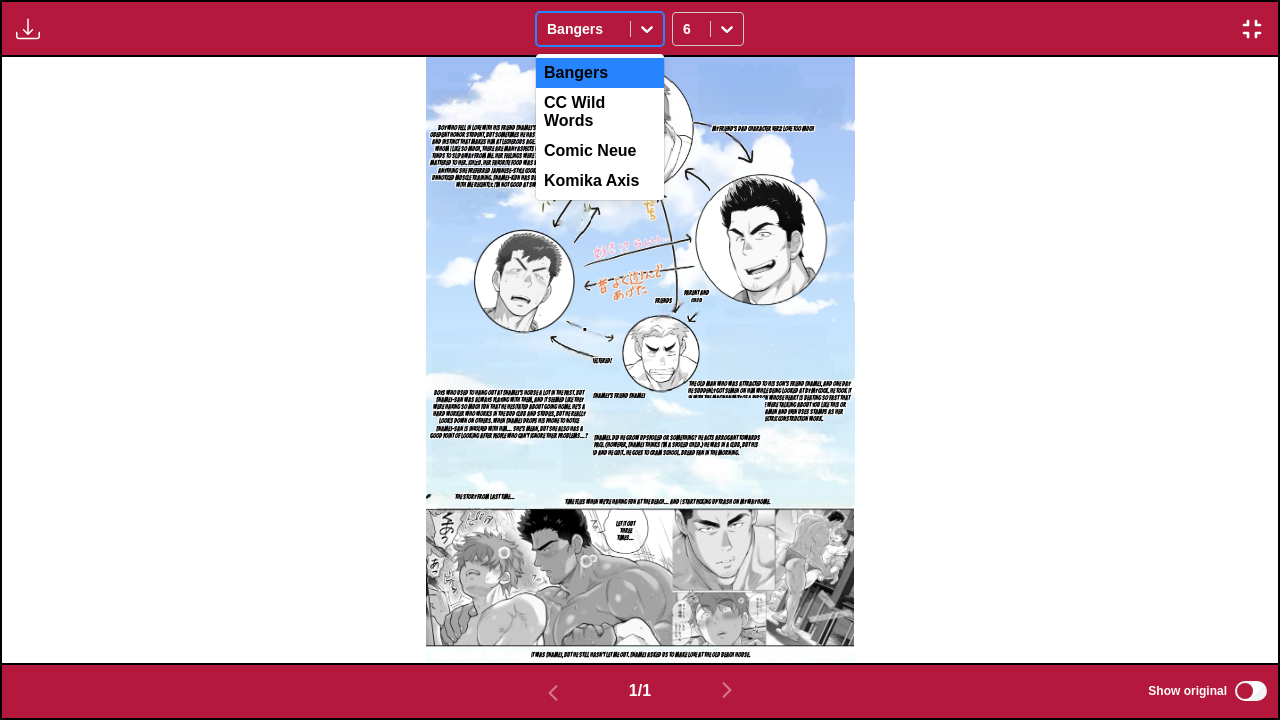 click 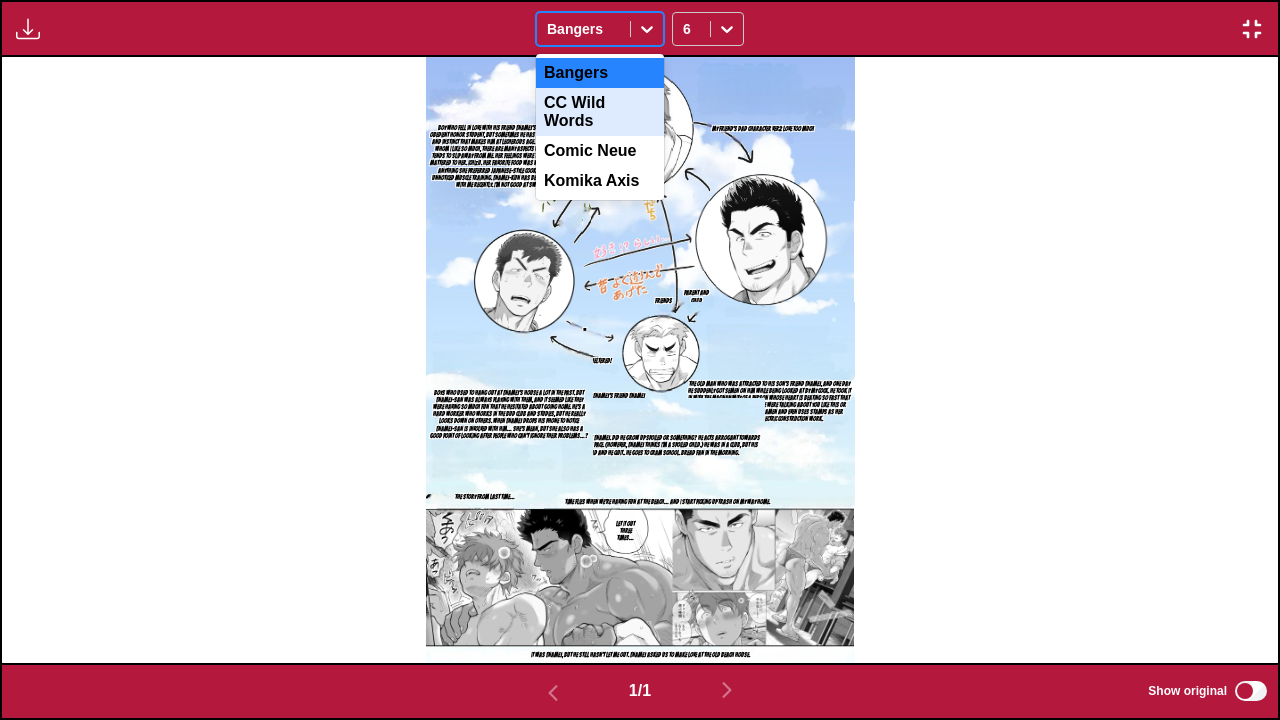 click on "CC Wild Words" at bounding box center (600, 112) 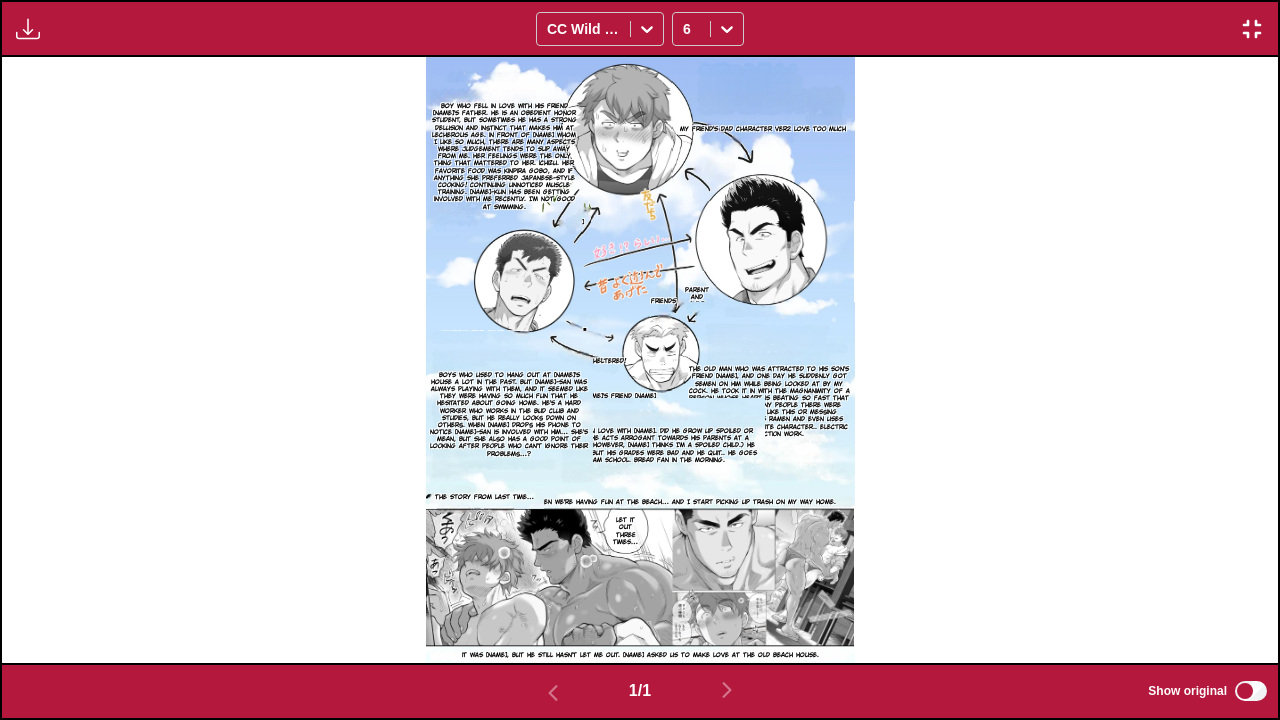 click at bounding box center (640, 360) 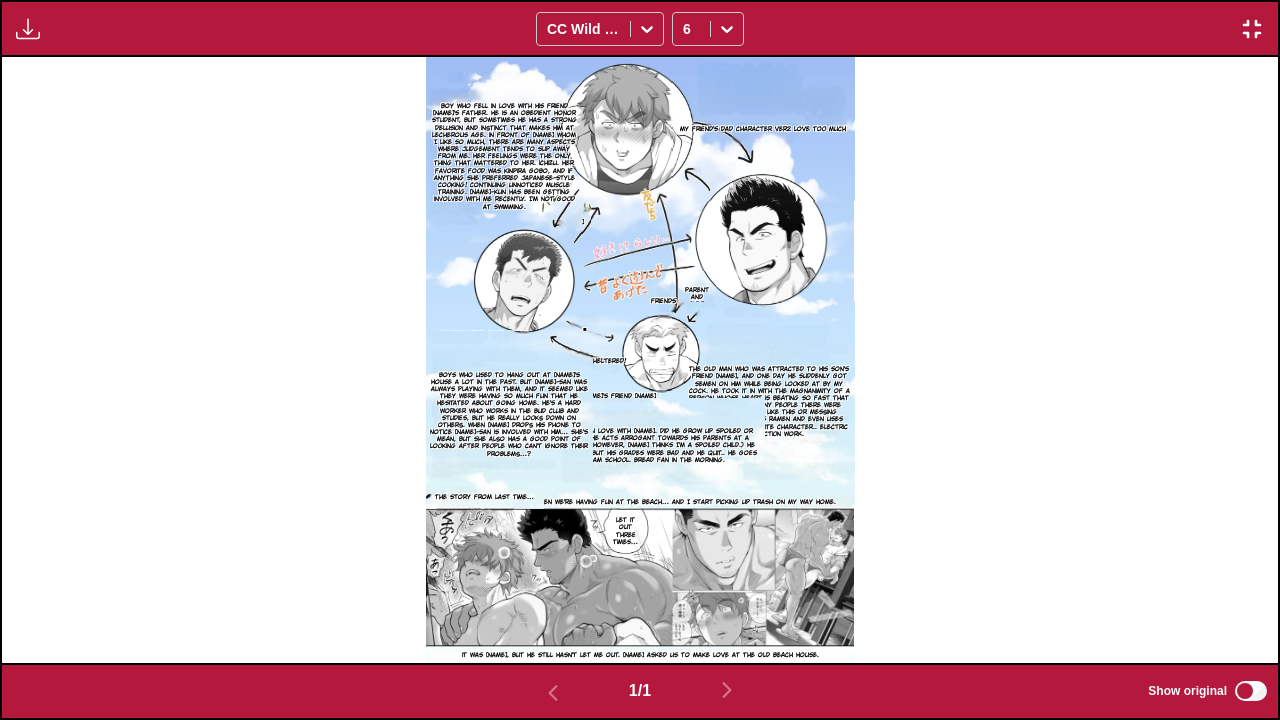 click on "The old man who was attracted to his son's friend [NAME], and one day he suddenly got semen on him while being looked at by my cock. He took it in with the magnanimity of a person whose heart is beating so fast that no matter how many people there were talking about you like this or messing around… She loves ramen and even uses stamps as her favorite character.. Electric construction work." at bounding box center [769, 402] 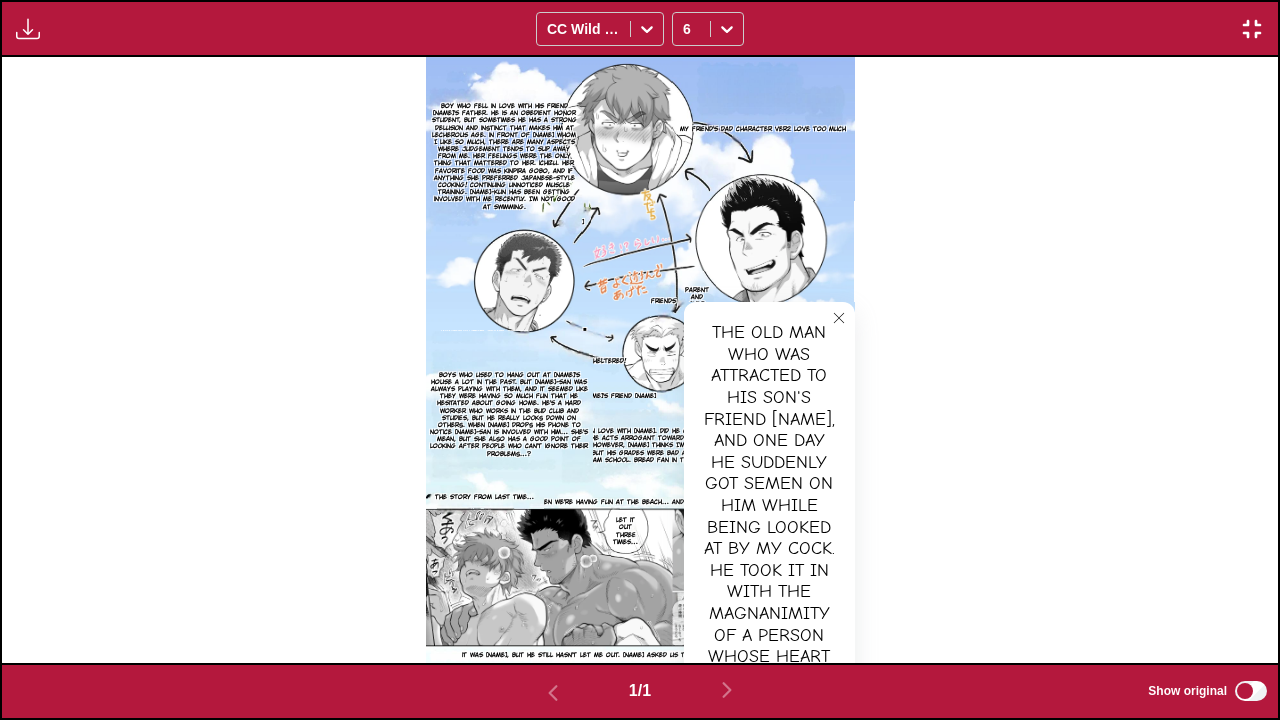 click on "The main character, [NAME]. My Friend's Dad Character Ver2 Love Too Much Kyou Boy who fell in love with his friend [NAME]'s father. He is an obedient honor student, but sometimes he has a strong delusion and instinct that makes him at lecherous age. In front of [NAME]-san whom I like so much, there are many aspects where judgement tends to slip away from me. Her feelings were the only thing that mattered to her. Ichizu. Her favorite food was kinpira gobo, and if anything she preferred Japanese-style cooking! Continuing unnoticed muscle training. [NAME]-kun has been getting involved with me recently. I'm not good at swimming. Friend's Dad [NAME] Parent and child Friends Idiot. ■ Males in the same grade, [NAME] You're so sheltered! [NAME]'s friend [NAME] Time flies when we're having fun at the beach… And I start picking up trash on my way home. The story from last time… Let it out three times… It was [NAME], but he still hasn't let me out. [NAME] asked us to make love at the old beach house." at bounding box center (640, 360) 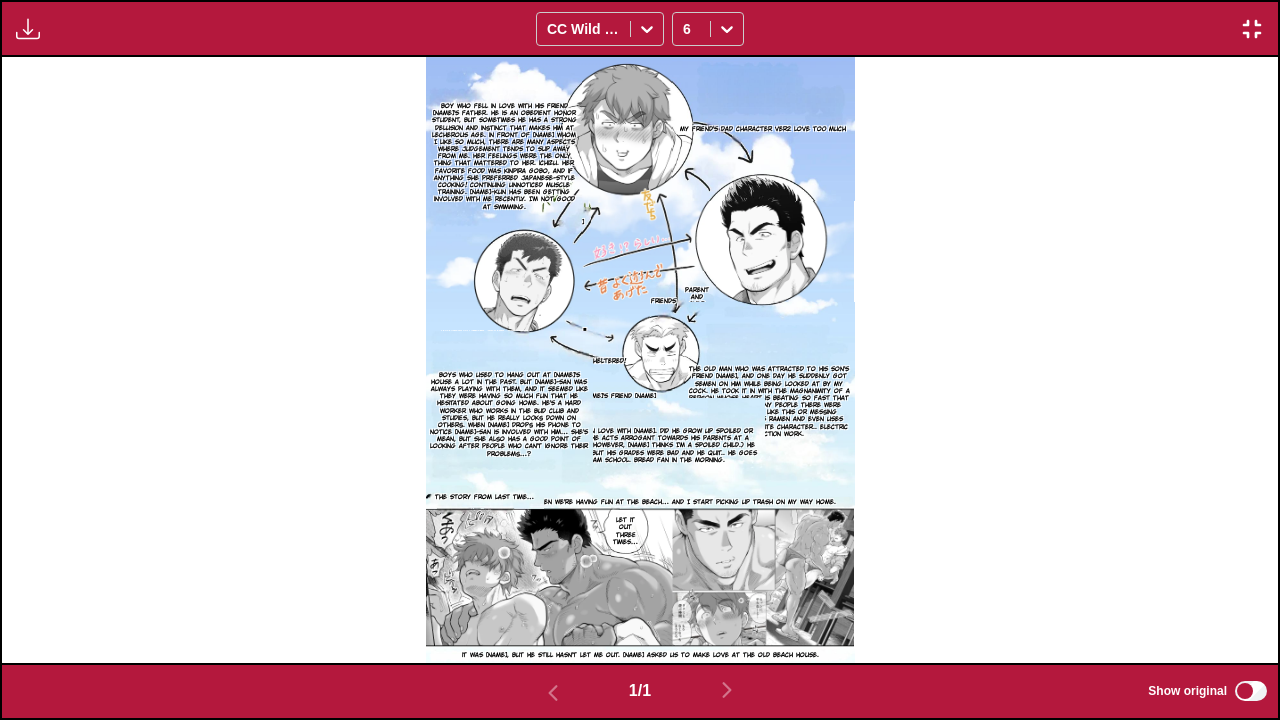 click at bounding box center (1252, 29) 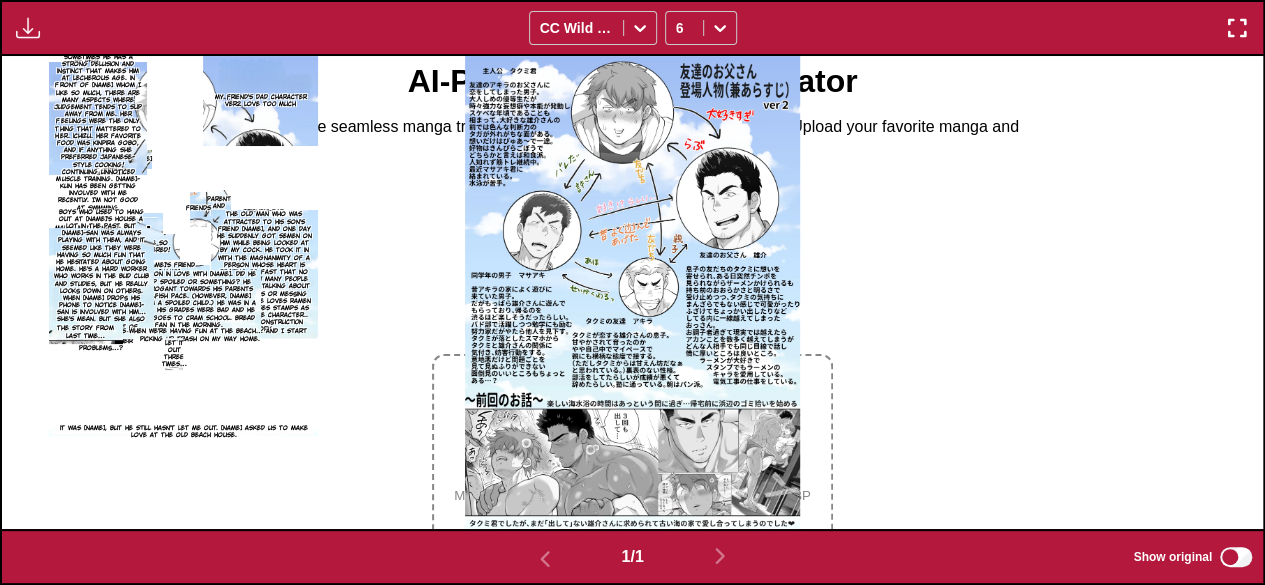 scroll, scrollTop: 24, scrollLeft: 0, axis: vertical 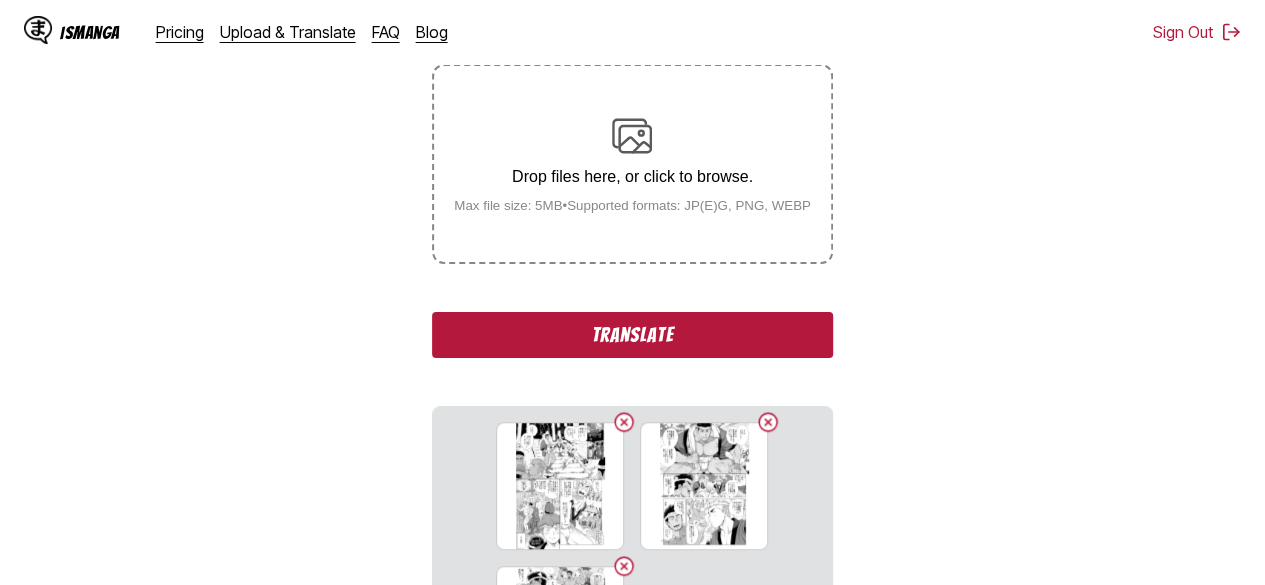 click on "Translate" at bounding box center [632, 335] 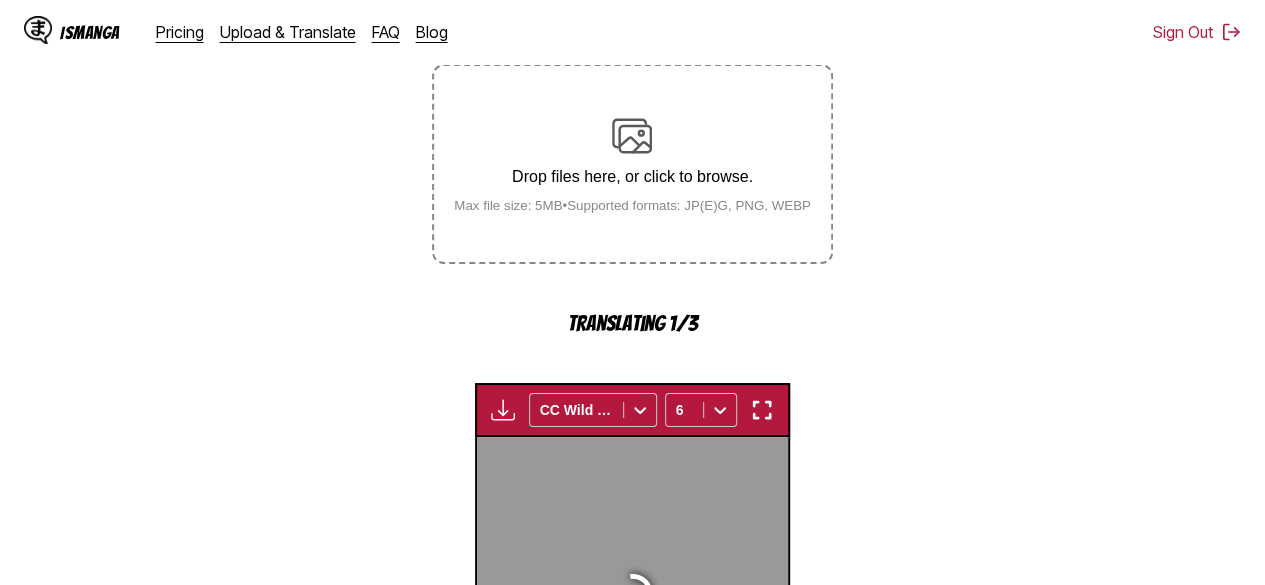 scroll, scrollTop: 670, scrollLeft: 0, axis: vertical 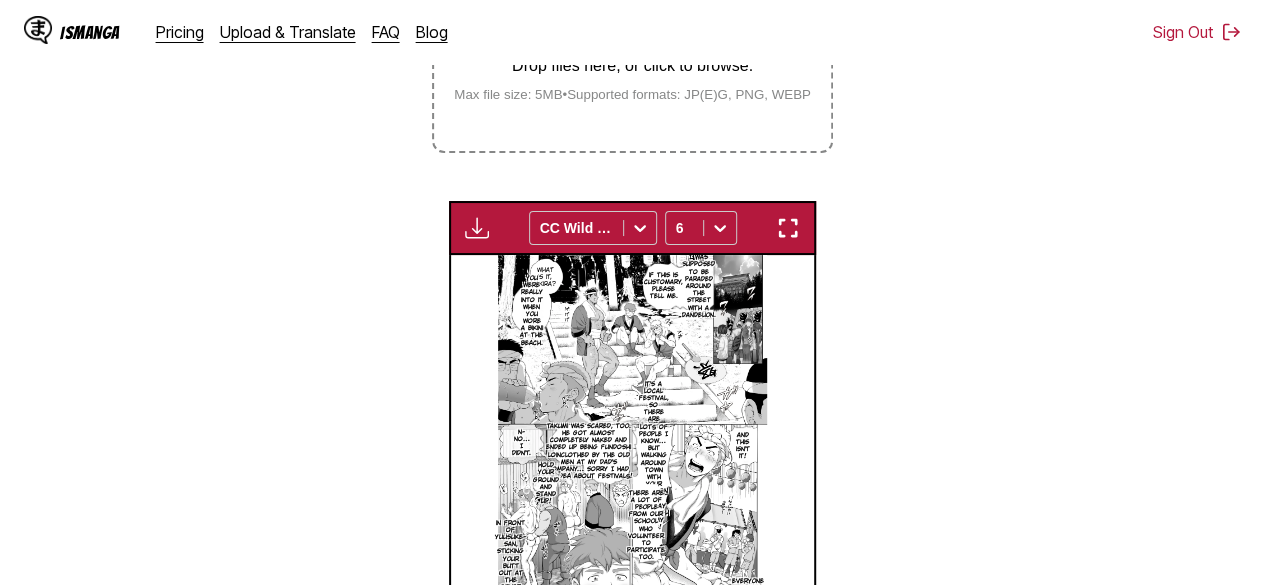 click at bounding box center (788, 228) 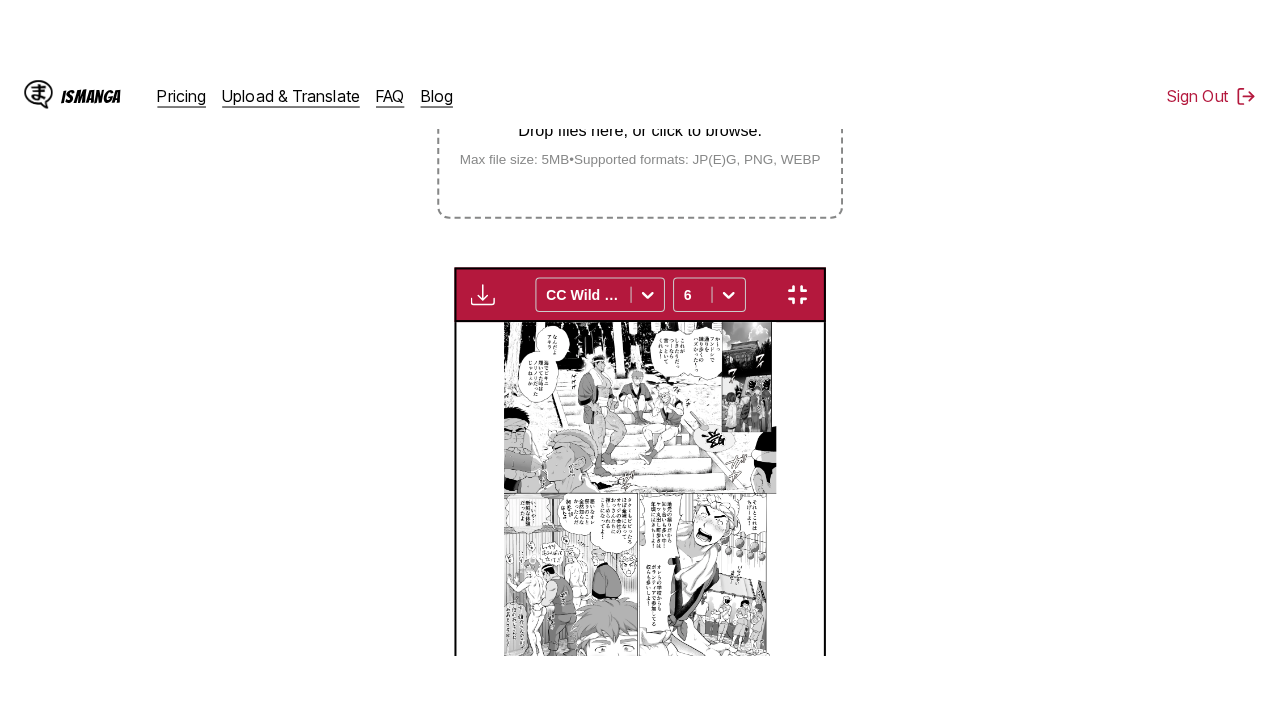 scroll, scrollTop: 246, scrollLeft: 0, axis: vertical 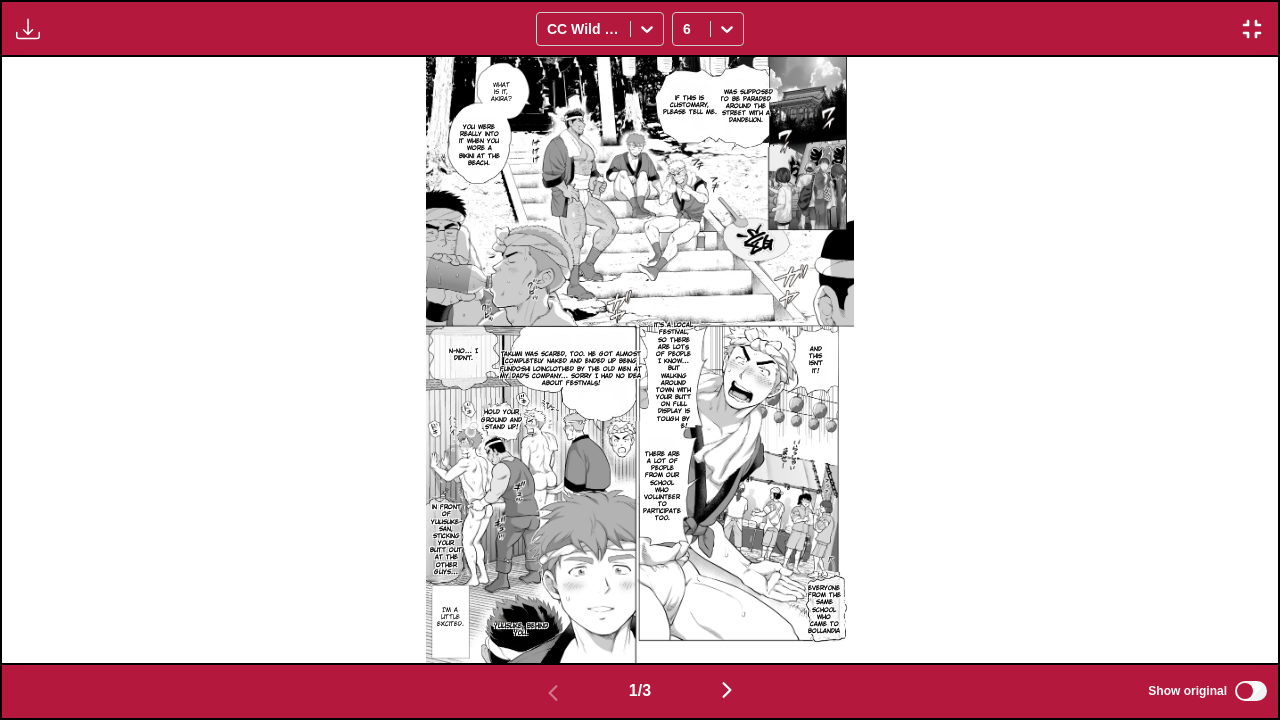 click on "I was supposed to be paraded around the street with a dandelion." at bounding box center (746, 107) 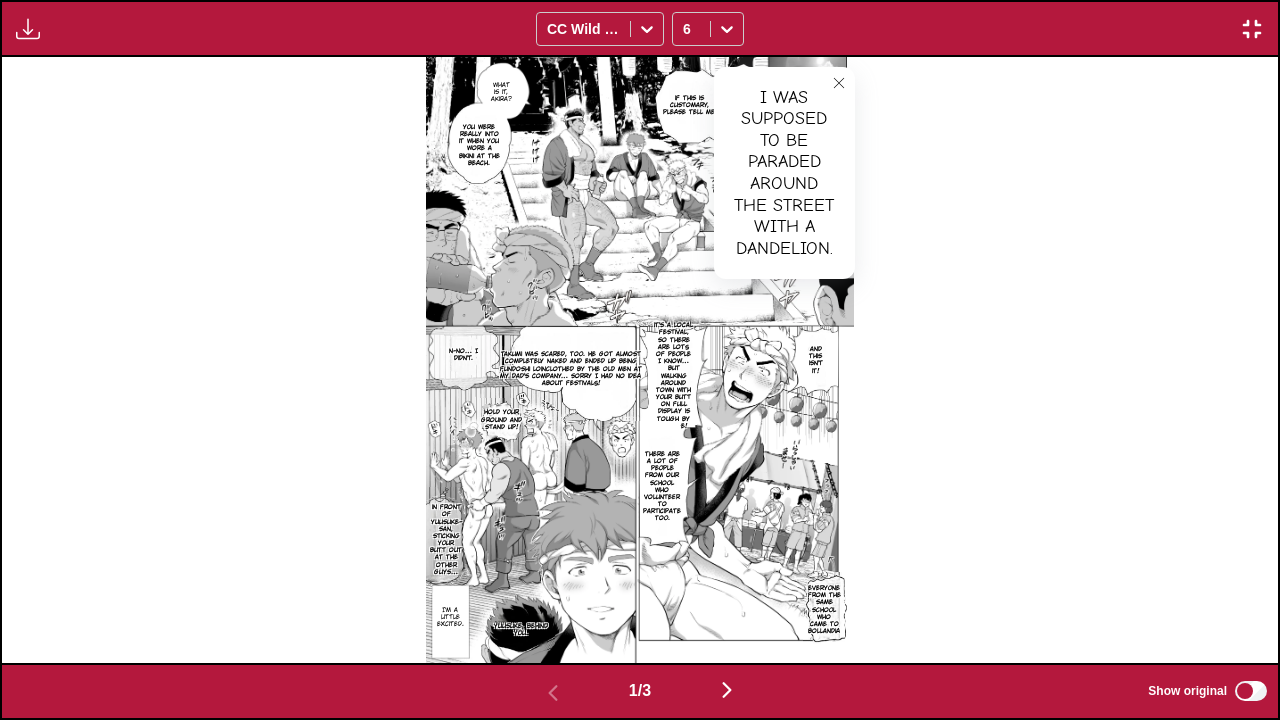 click 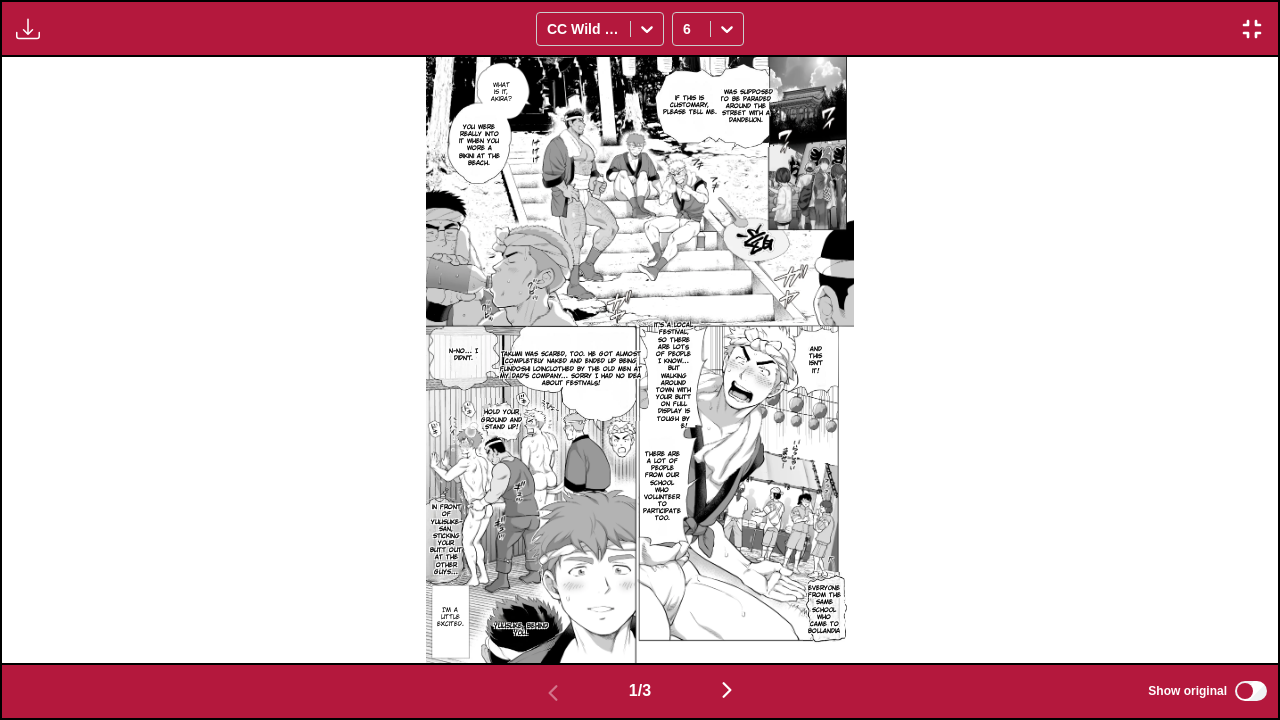 type 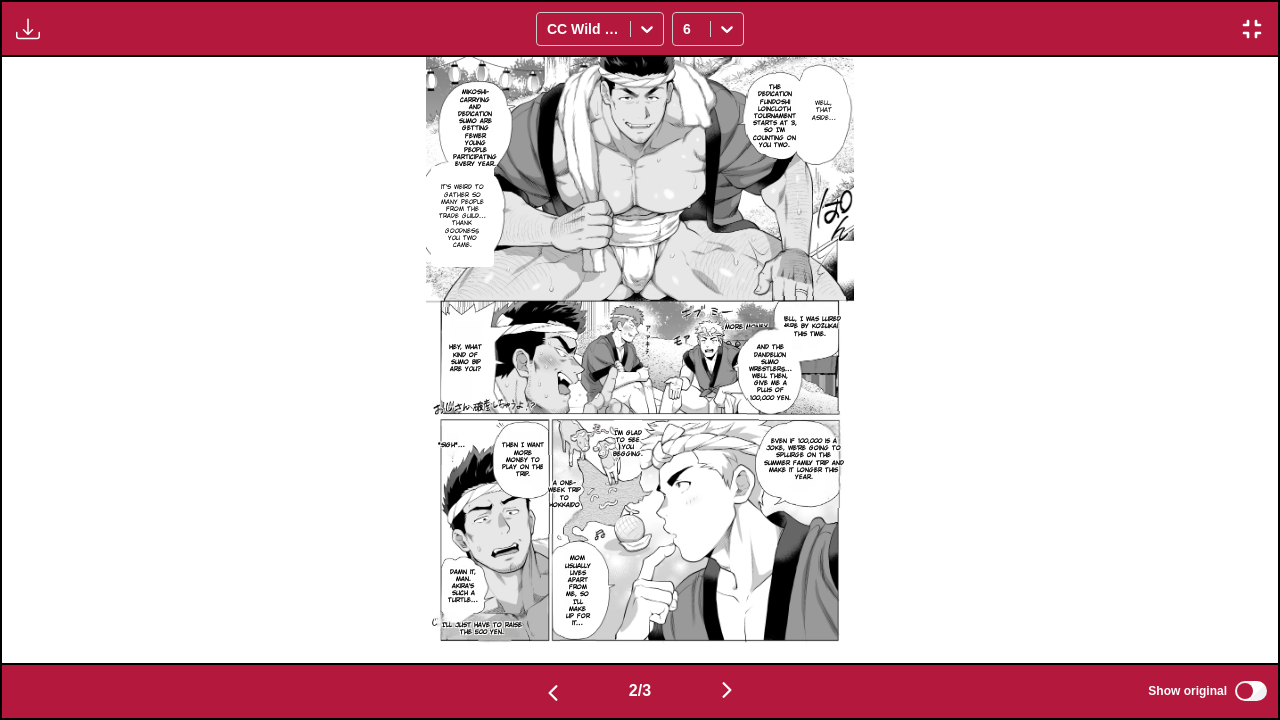 click on "It's weird to gather so many people from the trade guild… Thank goodness you two came." at bounding box center [462, 216] 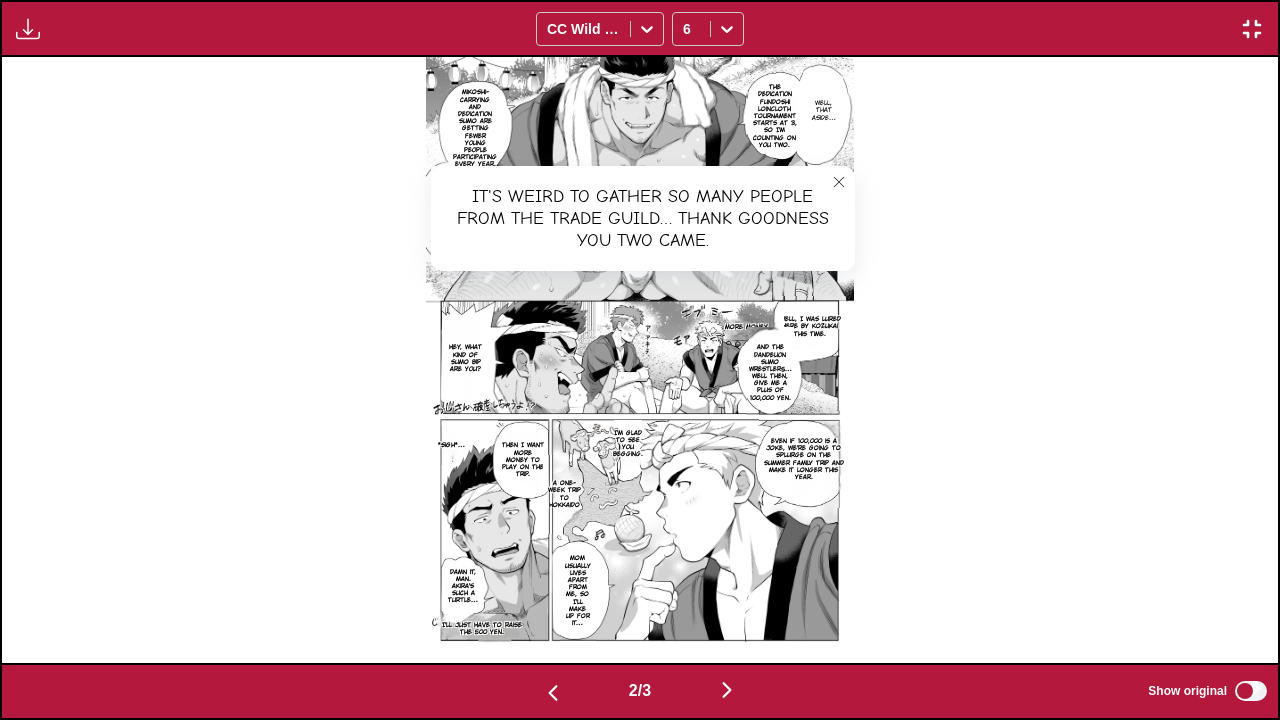 click on "It's weird to gather so many people from the trade guild… Thank goodness you two came." at bounding box center [643, 218] 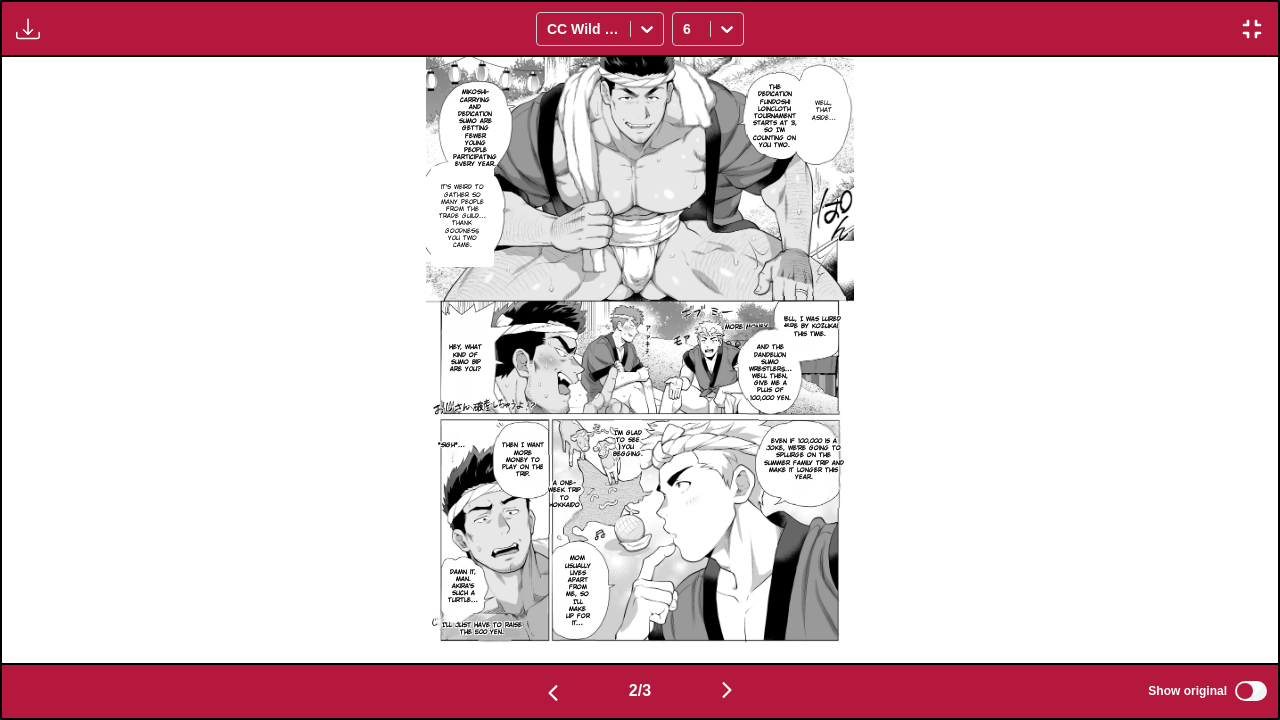 click on "It's weird to gather so many people from the trade guild… Thank goodness you two came." at bounding box center [462, 216] 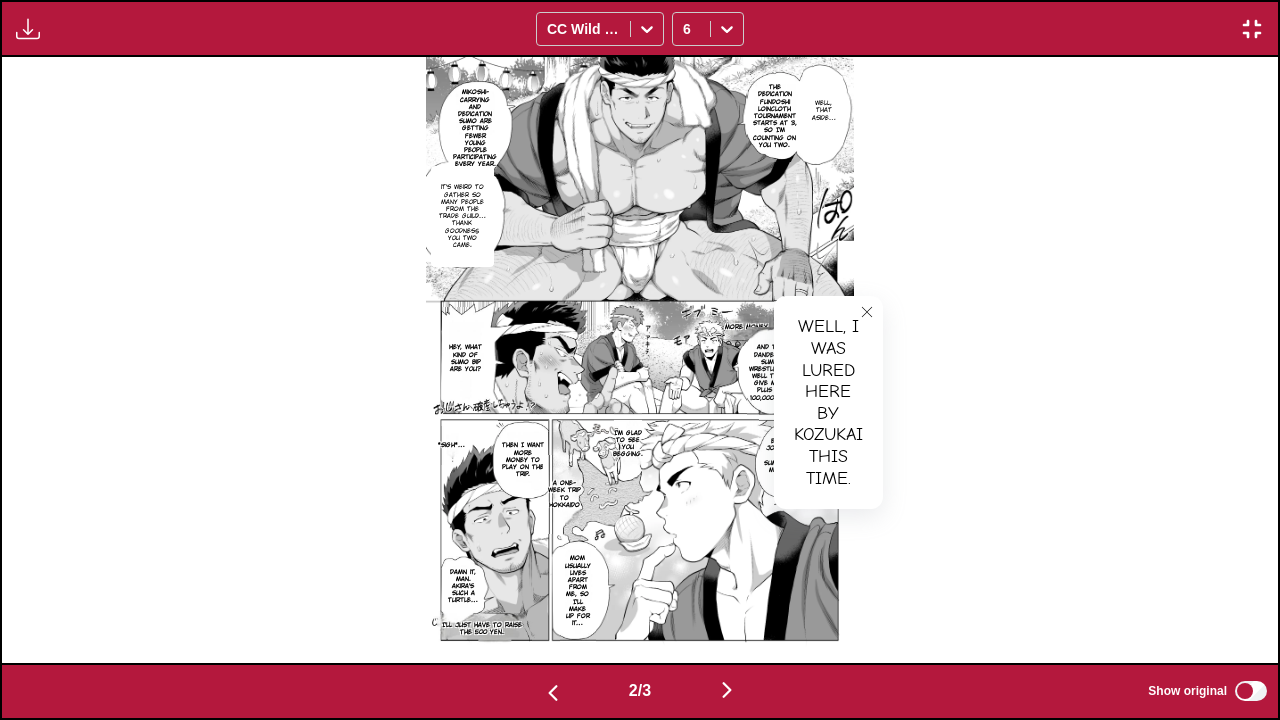 click at bounding box center (867, 312) 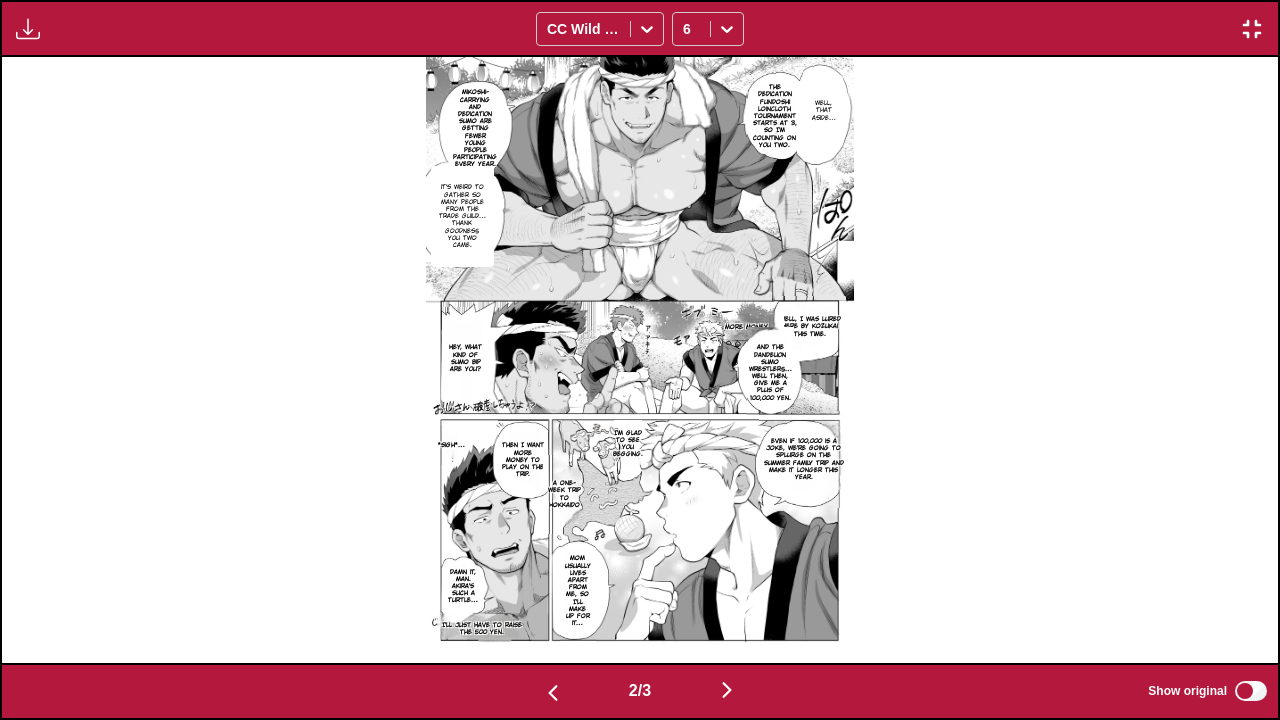 click on "And the dandelion sumo wrestlers… Well then, give me a plus of 100, 000 yen." at bounding box center (770, 373) 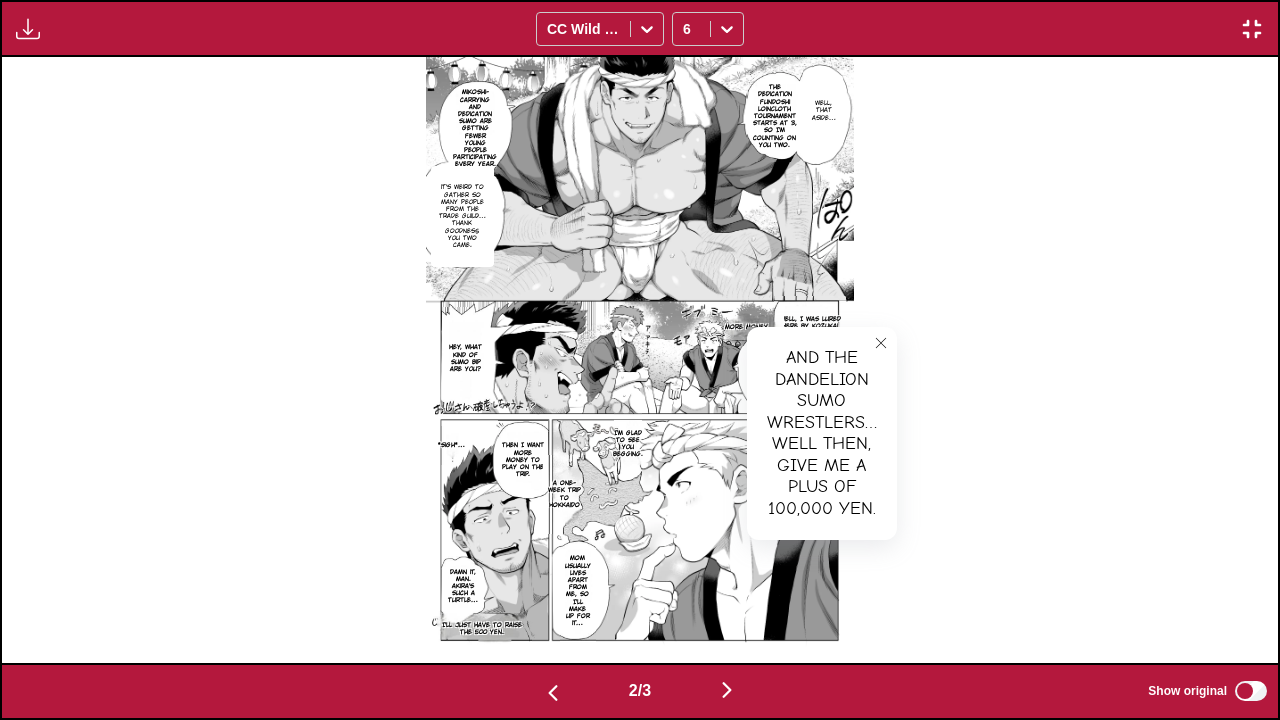 click at bounding box center [881, 343] 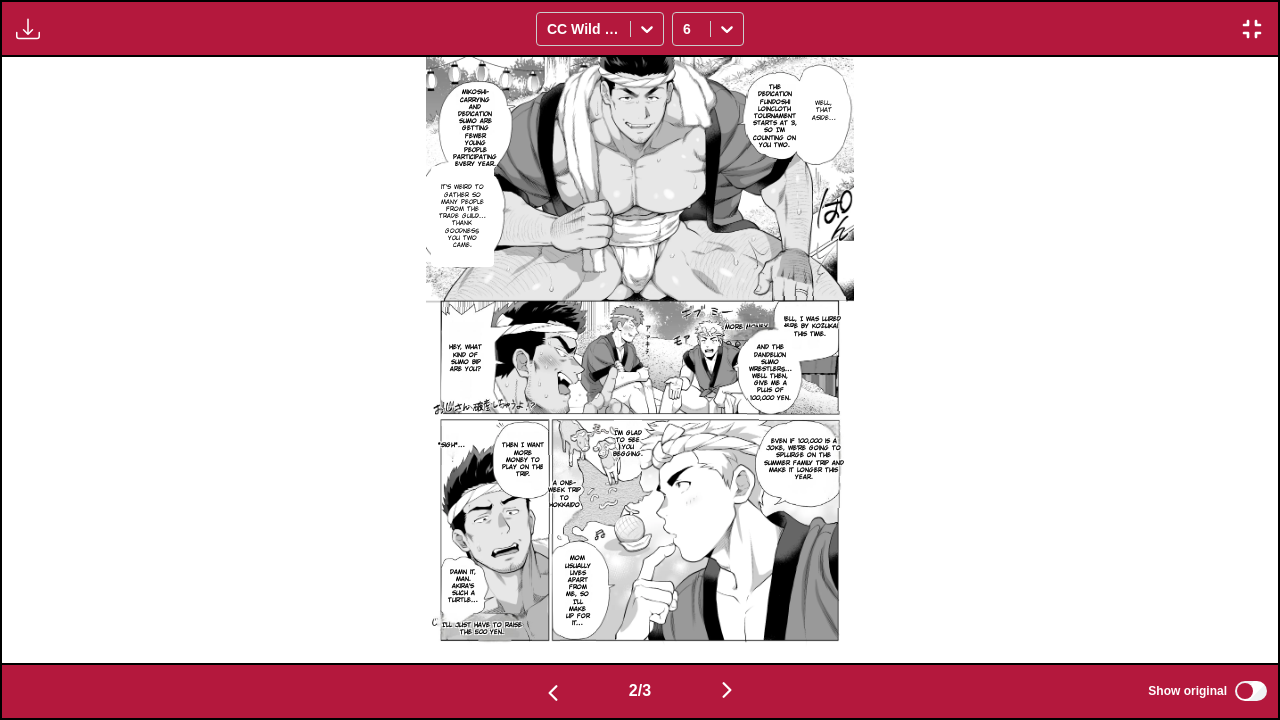 click on "Well, that aside… The dedication fundoshi loincloth tournament starts at 3, so I'm counting on you two. Mikoshi-carrying and dedication sumo are getting fewer young people participating every year. It's weird to gather so many people from the trade guild… Thank goodness you two came. Well, I was lured here by kozukai this time. More money And the dandelion sumo wrestlers… Well then, give me a plus of 100, 000 yen. Hey, what kind of sumo bip are you? Even if 100, 000 is a joke, we're going to splurge on the summer family trip and make it longer this year. I'm glad to see you begging. *Sigh*… Then I want more money to play on the trip. A one-week trip to Hokkaido Mom usually lives apart from me, so I'll make up for it… Damn it, man. Akira's such a turtle… I'll just have to raise the 500 yen." at bounding box center (640, 360) 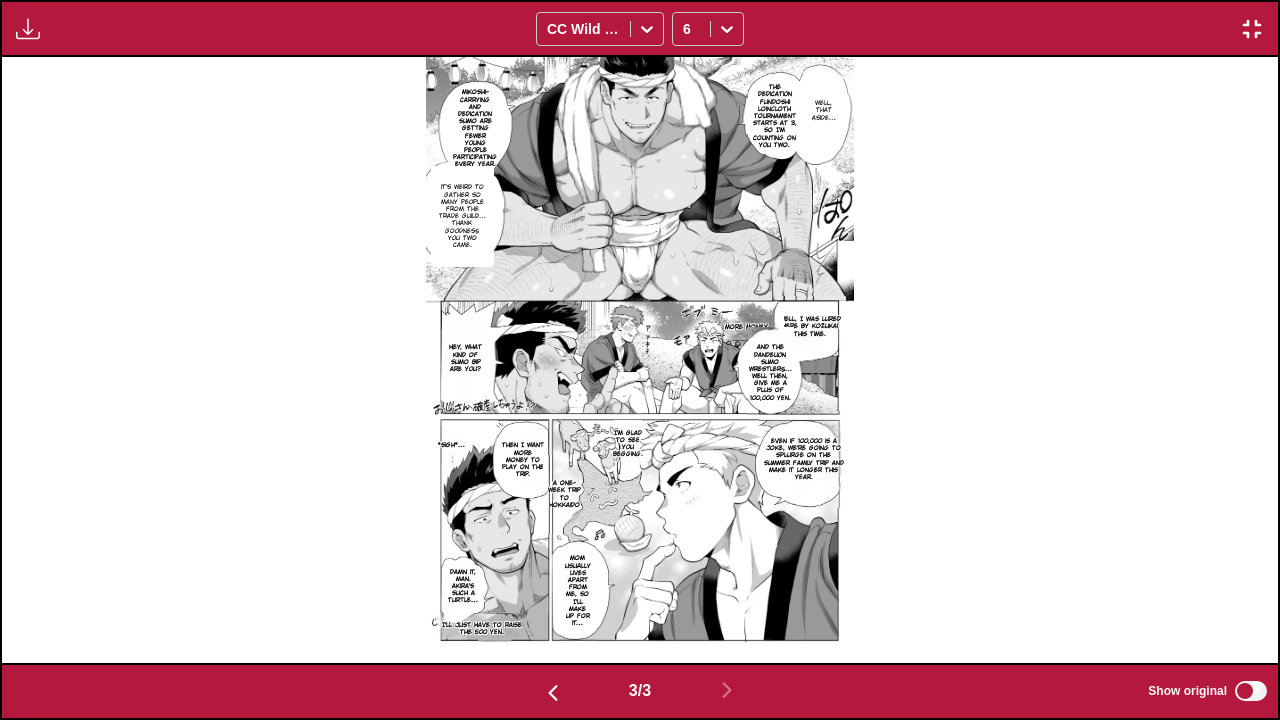 scroll, scrollTop: 0, scrollLeft: 2552, axis: horizontal 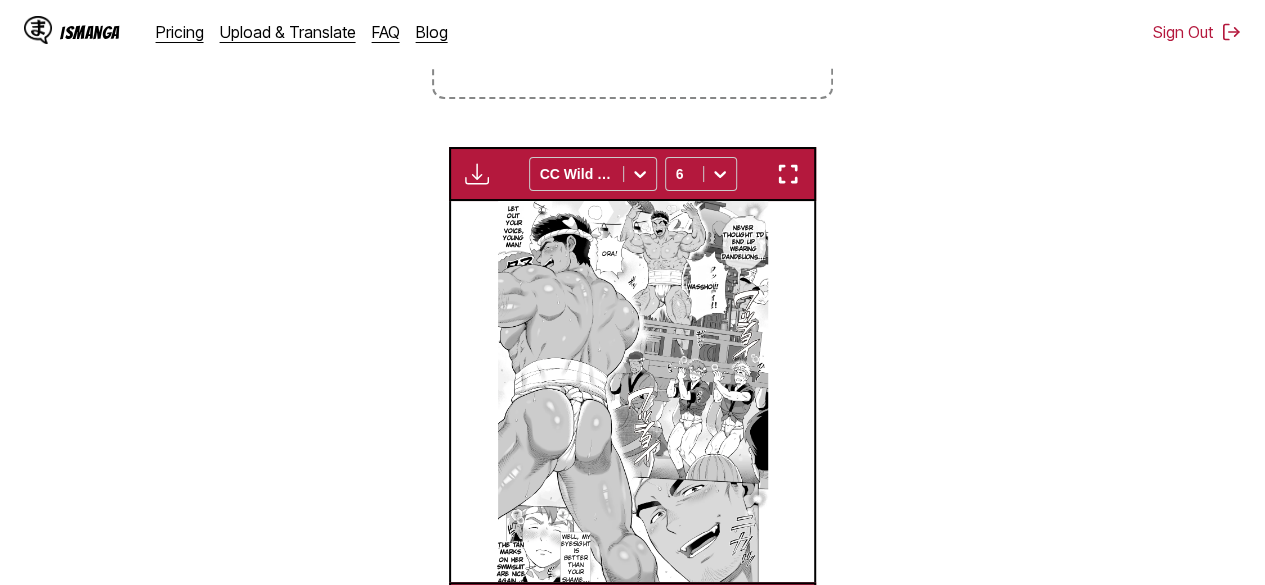 click at bounding box center [477, 174] 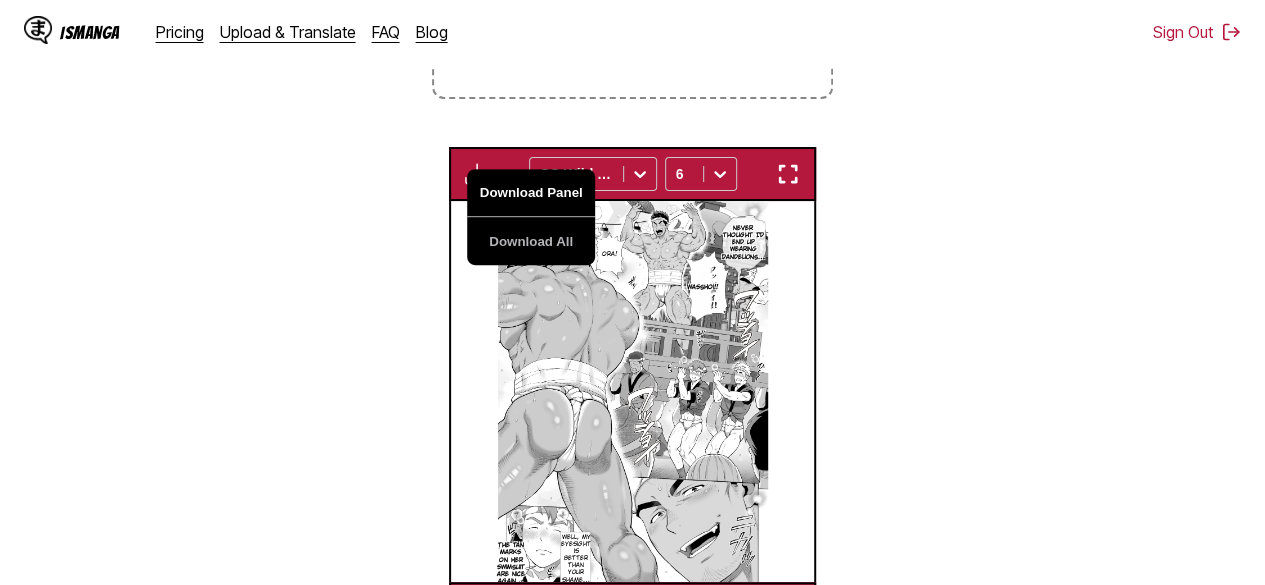 click on "Download Panel" at bounding box center [531, 193] 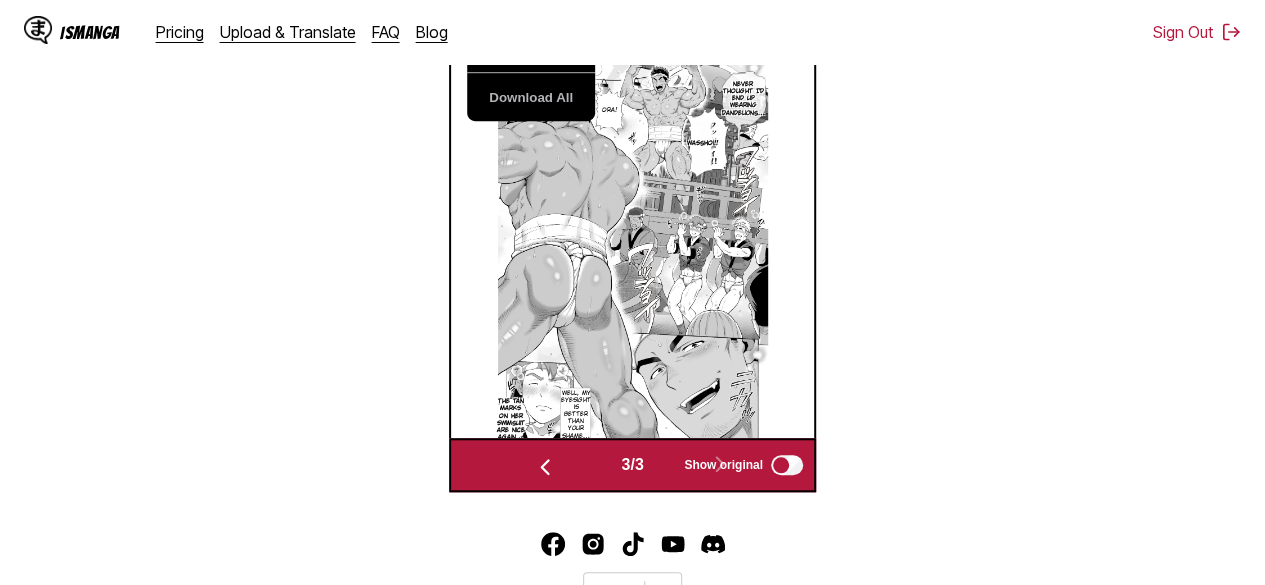 scroll, scrollTop: 724, scrollLeft: 0, axis: vertical 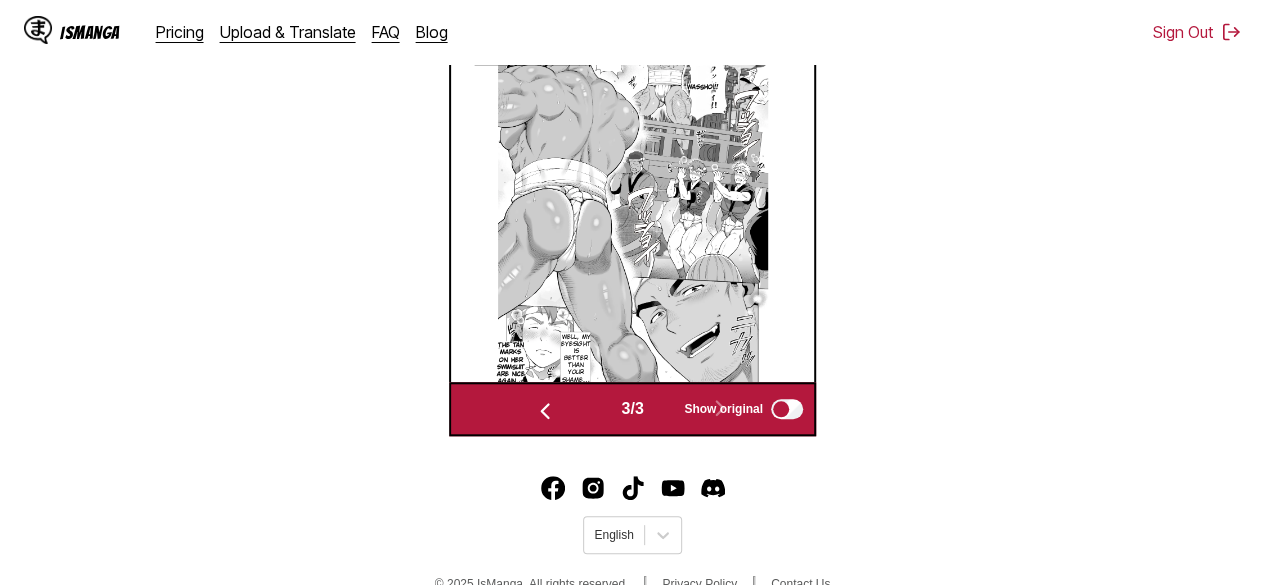 click at bounding box center (545, 411) 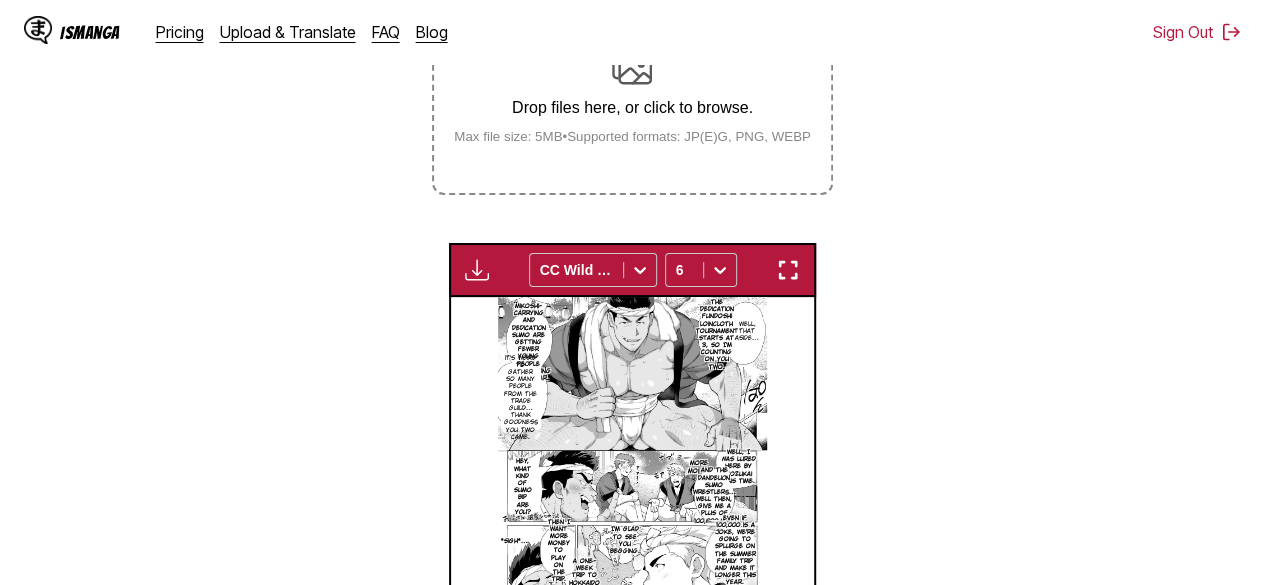scroll, scrollTop: 424, scrollLeft: 0, axis: vertical 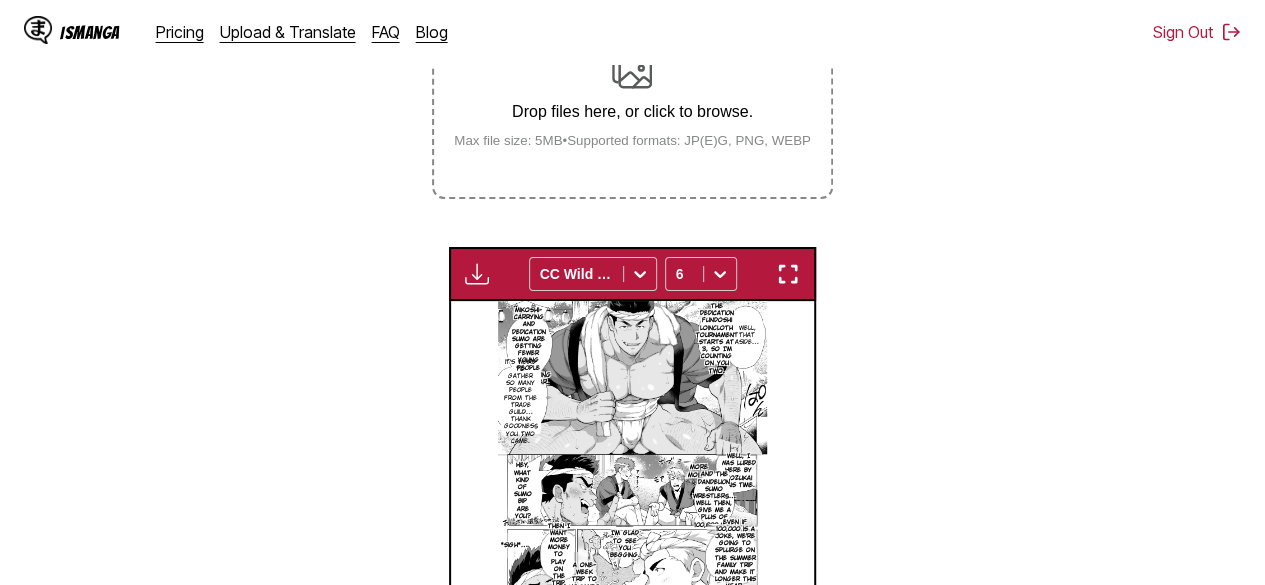 click at bounding box center [477, 274] 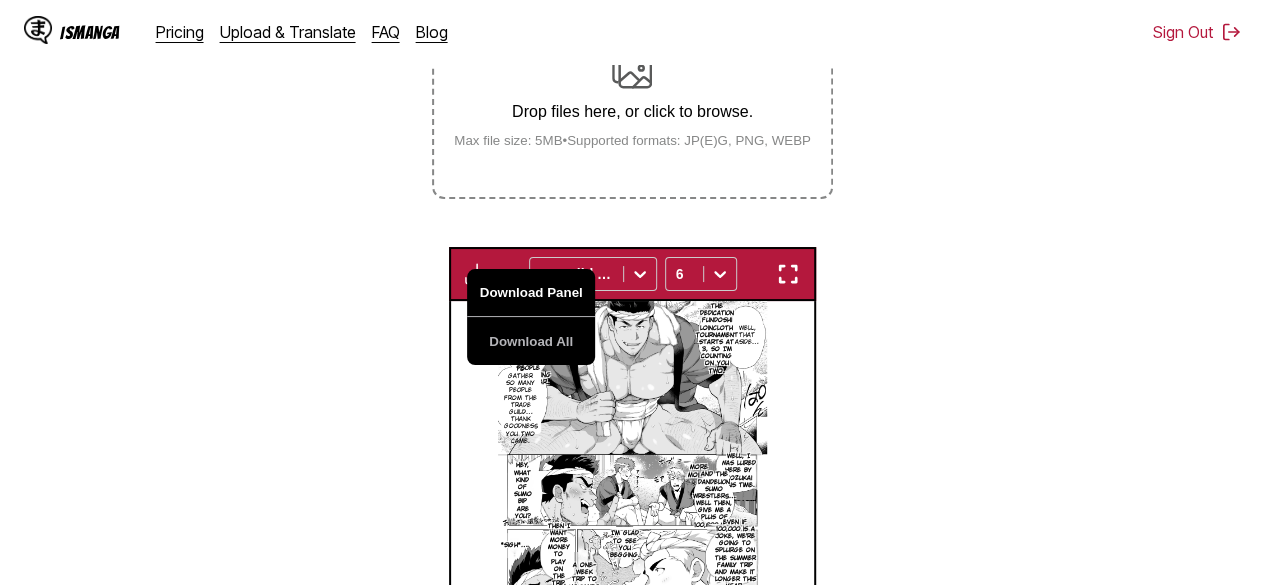 click on "Download Panel" at bounding box center (531, 293) 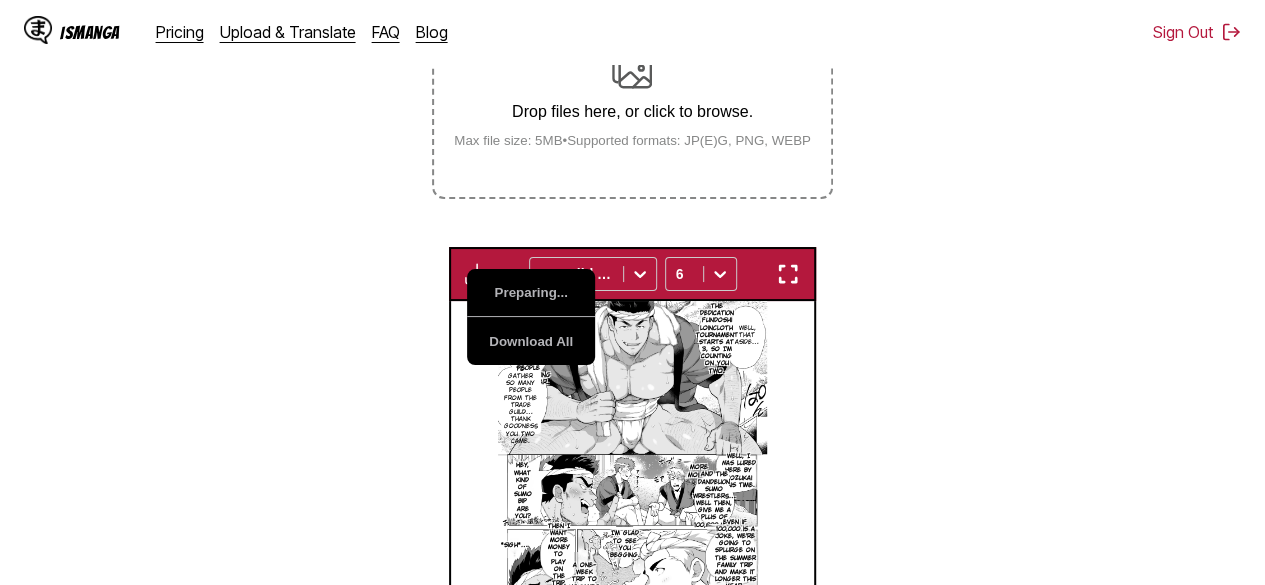 click on "From Japanese To English Drop files here, or click to browse. Max file size: 5MB  •  Supported formats: JP(E)G, PNG, WEBP Preparing... Download All CC Wild Words 6 I was supposed to be paraded around the street with a dandelion. If this is customary, please tell me. What is it, Akira? You were really into it when you wore a bikini at the beach. And this isn't it! It's a local festival, so there are lots of people I know… But walking around town with your butt on full display is tough by my age! Takumi was scared, too. He got almost completely naked and ended up being fundoshi loinclothed by the old men at my dad's company… Sorry I had no idea about festivals! N-No… I didn't. Hold your ground and stand up! There are a lot of people from our school who volunteer to participate too. In front of Yuusuke-san, sticking your butt out at the other guys… Everyone from the same school who came to Bollandia Yuusuke, behind you. I'm a little excited. Well, that aside… More money I'm glad to see you begging." at bounding box center [632, 315] 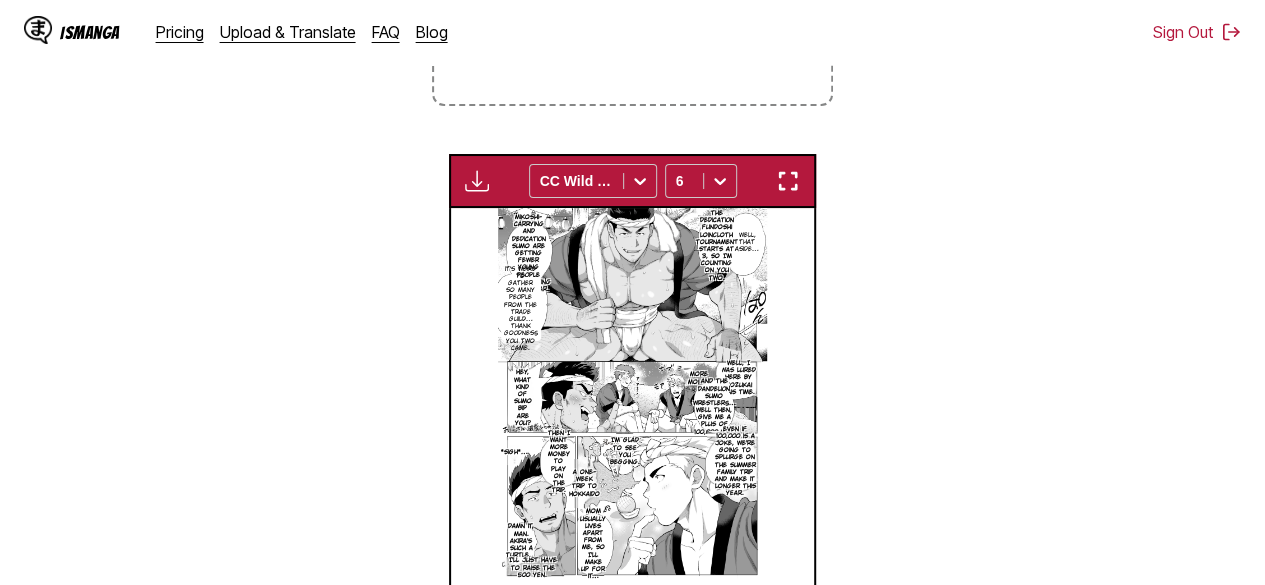 scroll, scrollTop: 624, scrollLeft: 0, axis: vertical 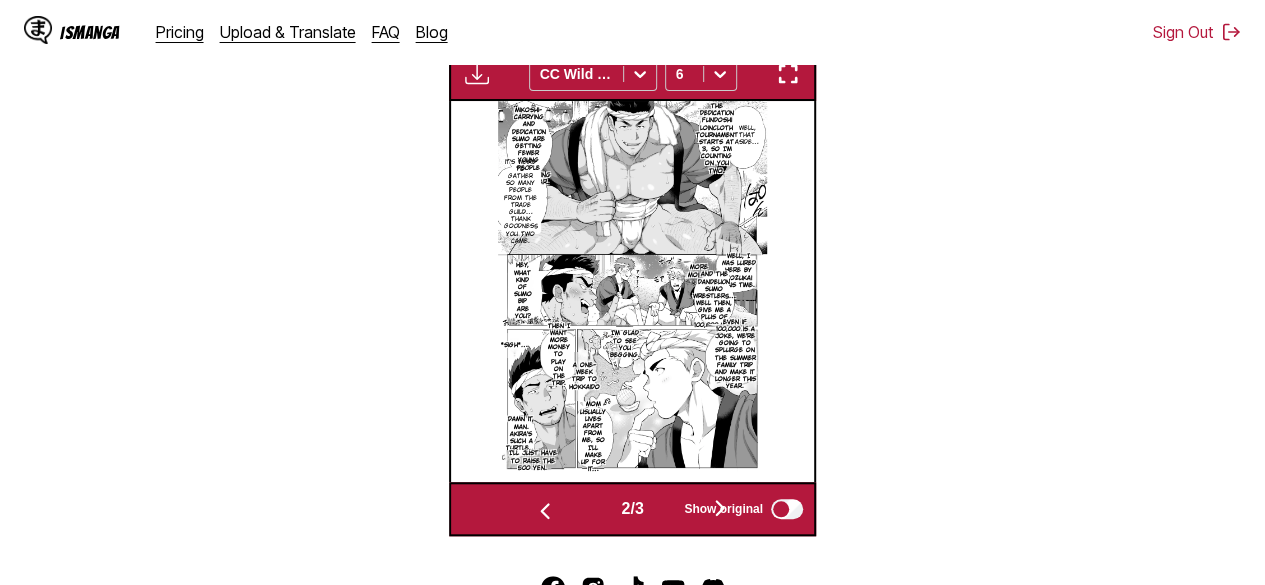click at bounding box center (545, 511) 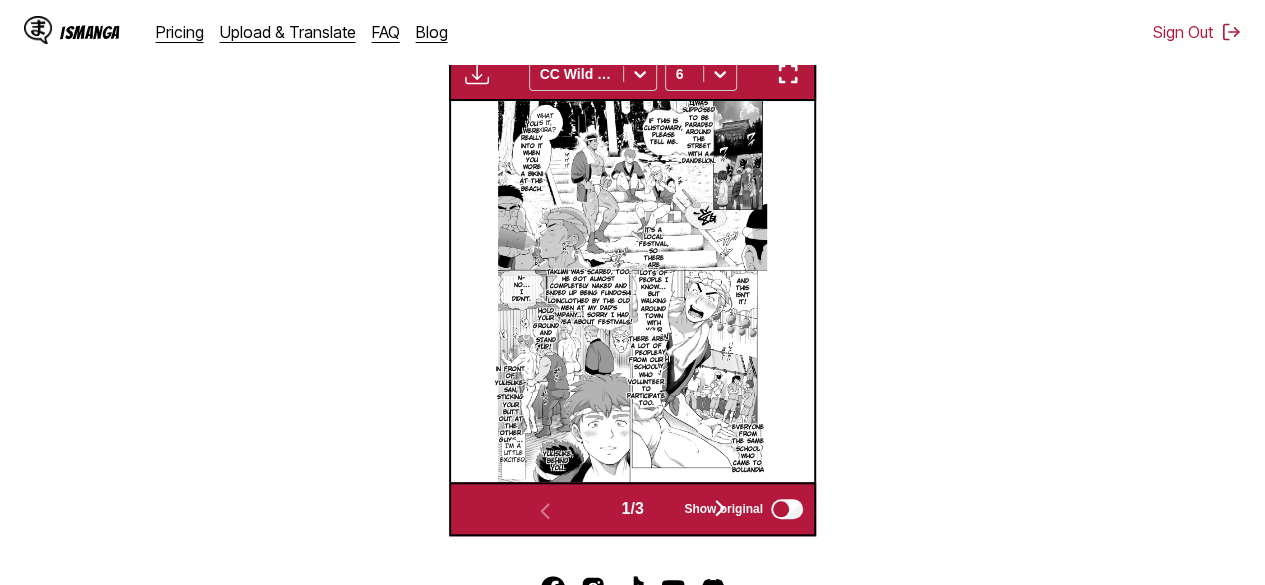 click at bounding box center (477, 74) 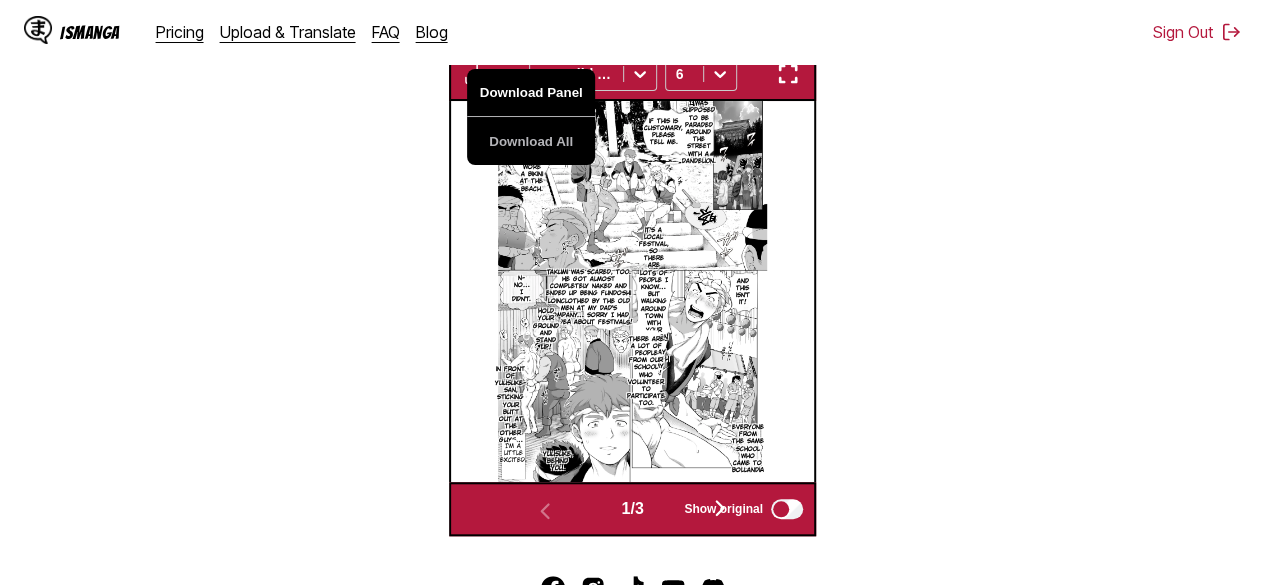 drag, startPoint x: 505, startPoint y: 99, endPoint x: 535, endPoint y: 92, distance: 30.805843 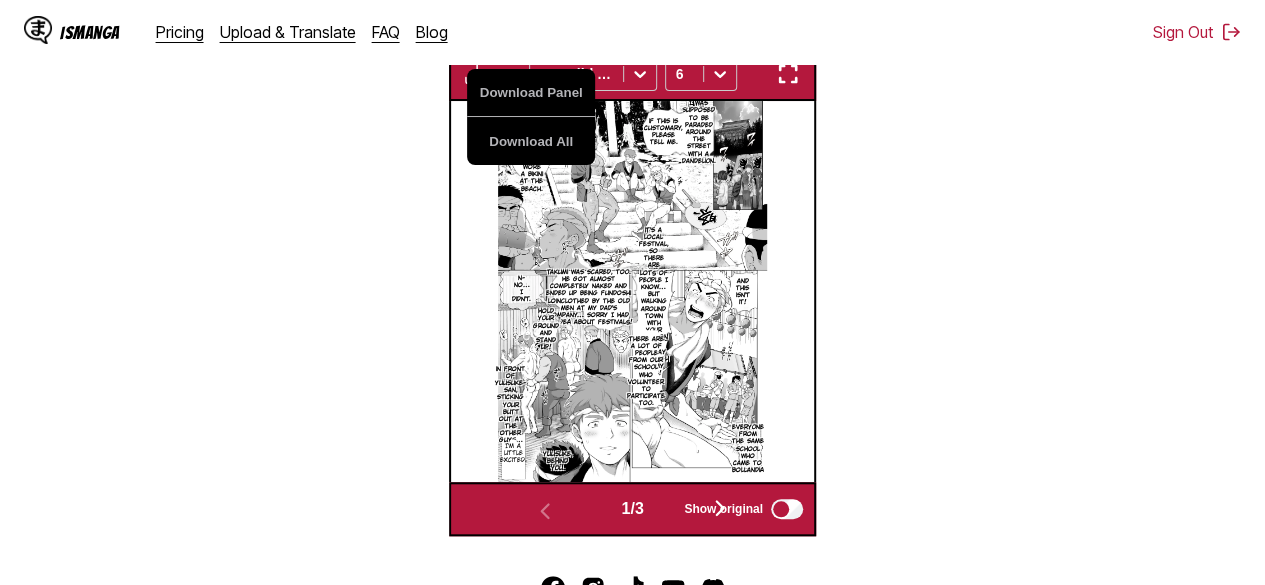 click on "Download Panel Download All CC Wild Words 6" at bounding box center [632, 74] 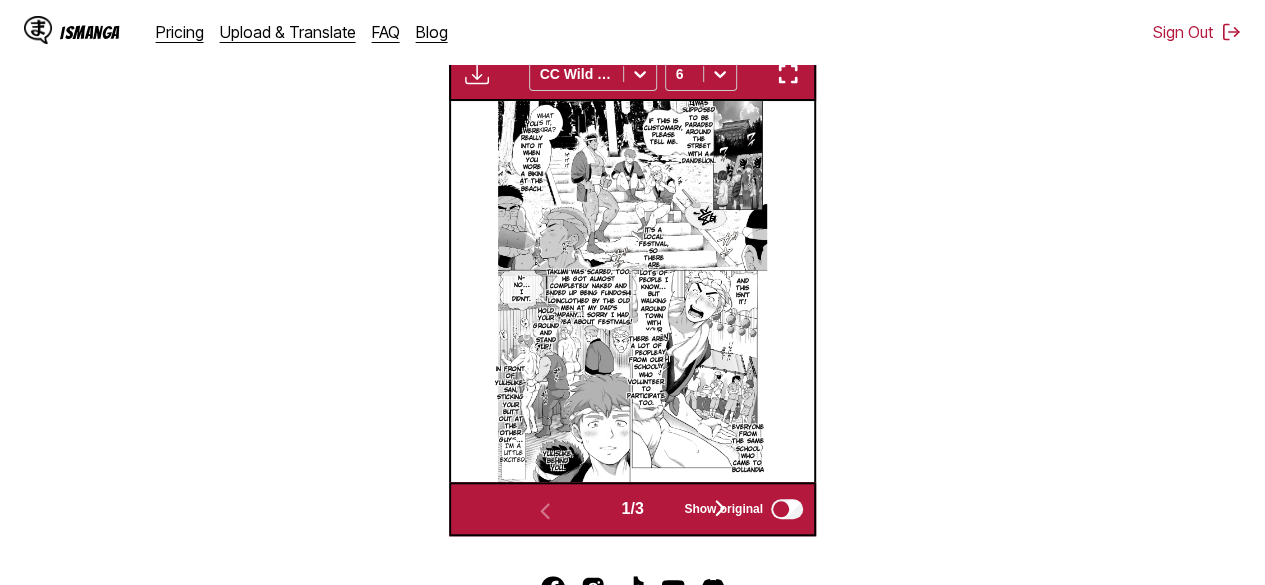 click at bounding box center [788, 74] 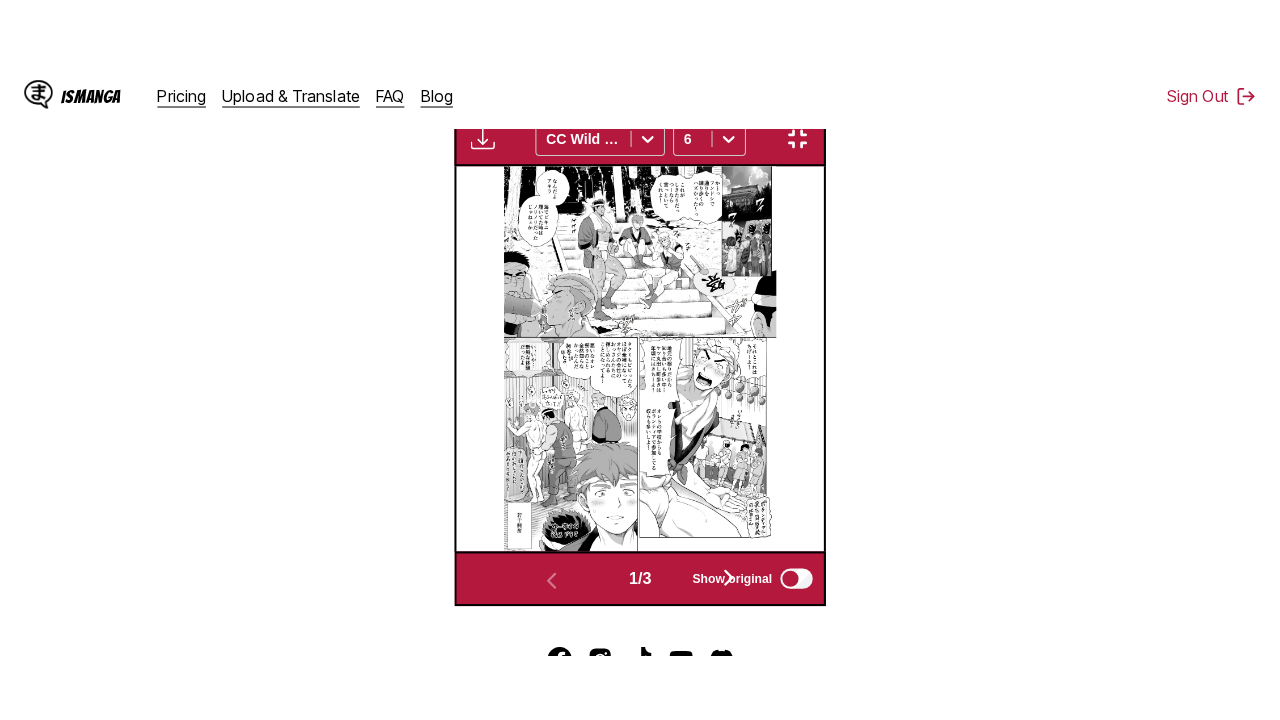scroll, scrollTop: 246, scrollLeft: 0, axis: vertical 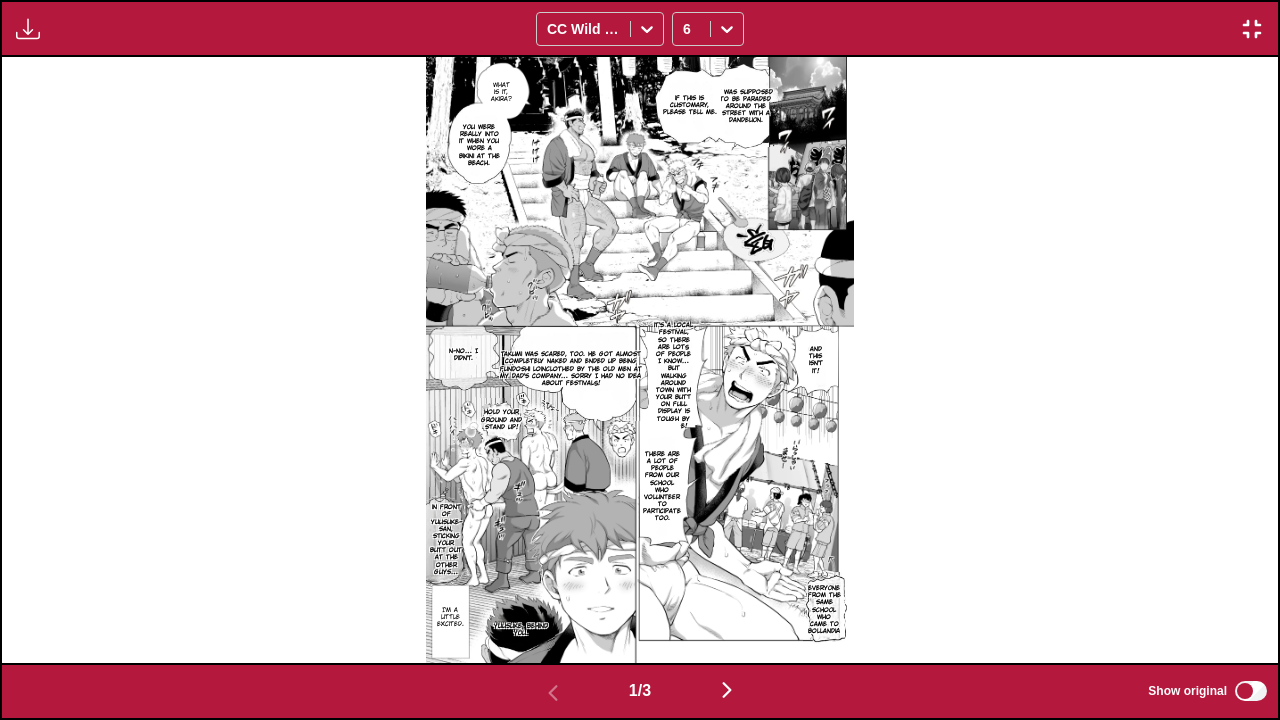 click on "I was supposed to be paraded around the street with a dandelion. If this is customary, please tell me. What is it, Akira? You were really into it when you wore a bikini at the beach. And this isn't it! It's a local festival, so there are lots of people I know… But walking around town with your butt on full display is tough by my age! Takumi was scared, too. He got almost completely naked and ended up being fundoshi loinclothed by the old men at my dad's company… Sorry I had no idea about festivals! N-No… I didn't. Hold your ground and stand up! There are a lot of people from our school who volunteer to participate too. In front of Yuusuke-san, sticking your butt out at the other guys… Everyone from the same school who came to Bollandia Yuusuke, behind you. I'm a little excited." at bounding box center (640, 360) 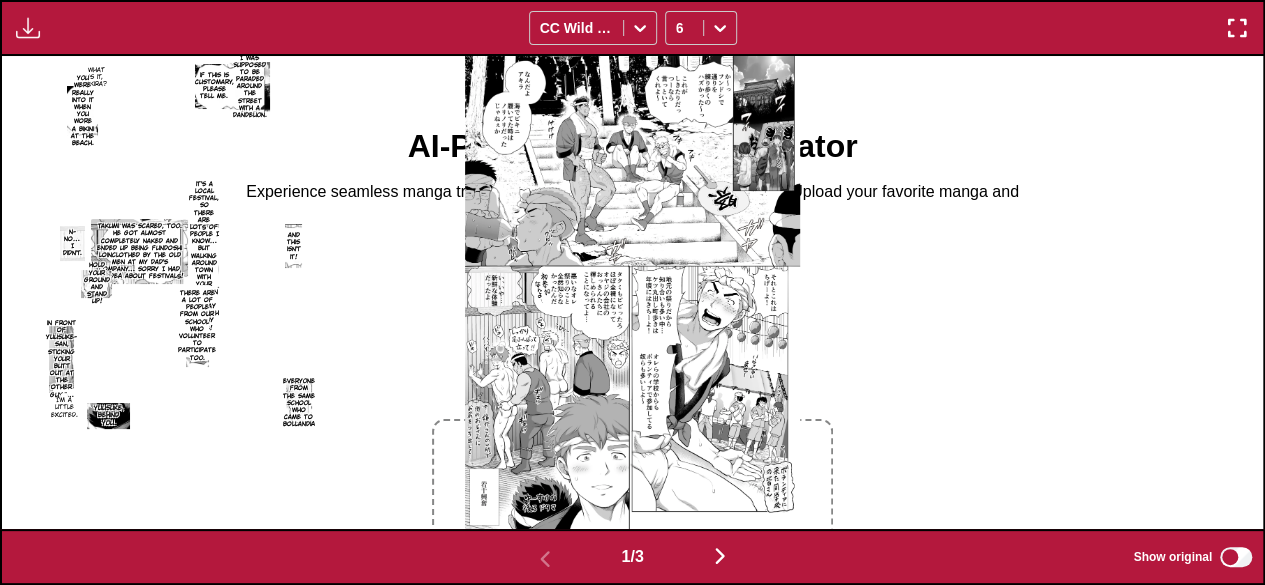 scroll, scrollTop: 0, scrollLeft: 0, axis: both 